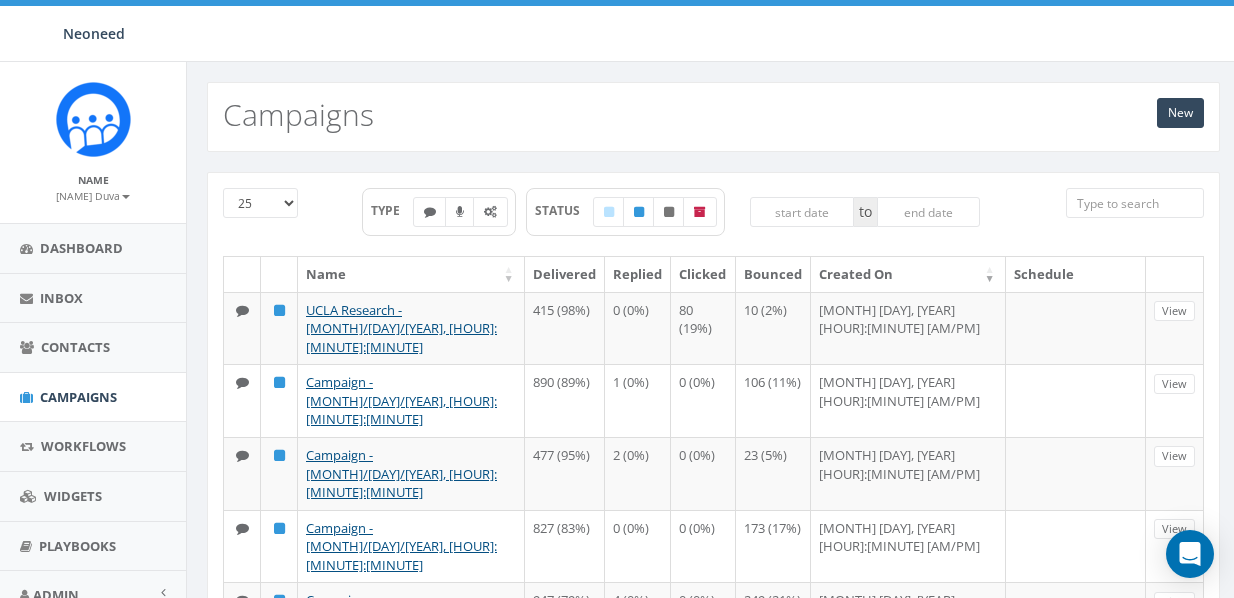 scroll, scrollTop: 0, scrollLeft: 0, axis: both 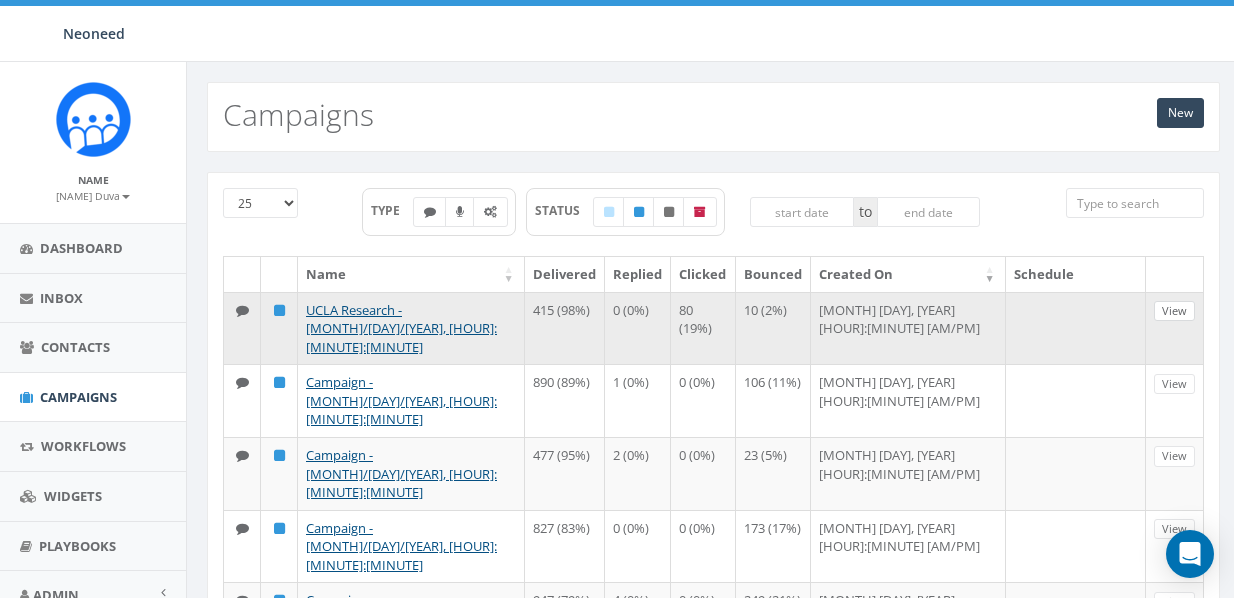 click on "View" at bounding box center (1174, 311) 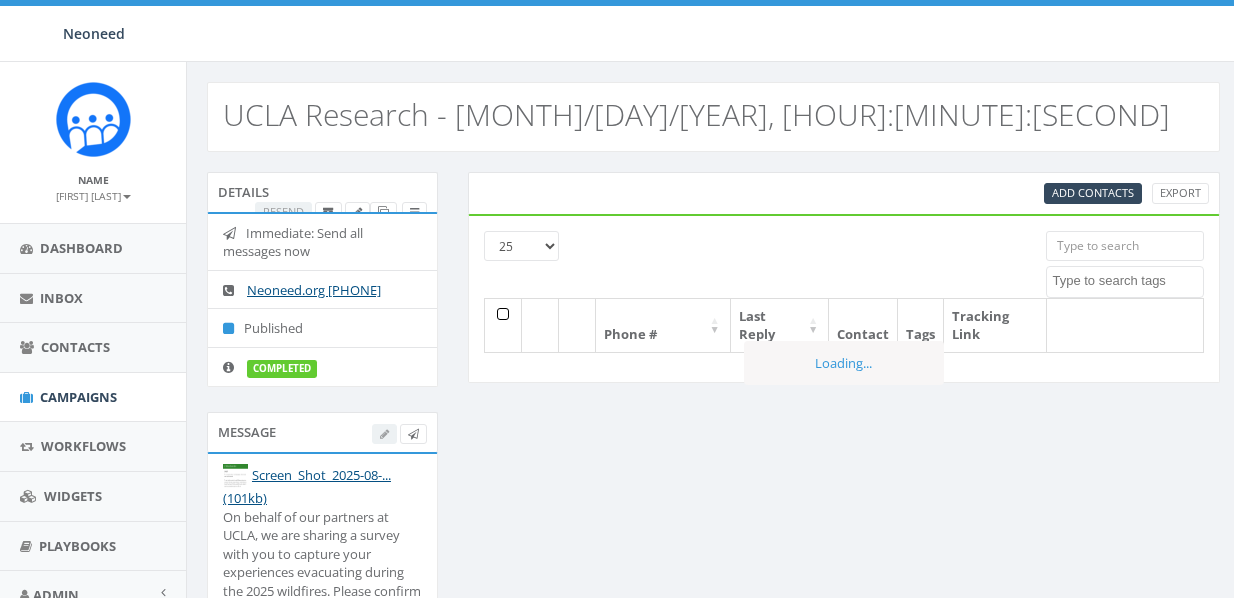 select 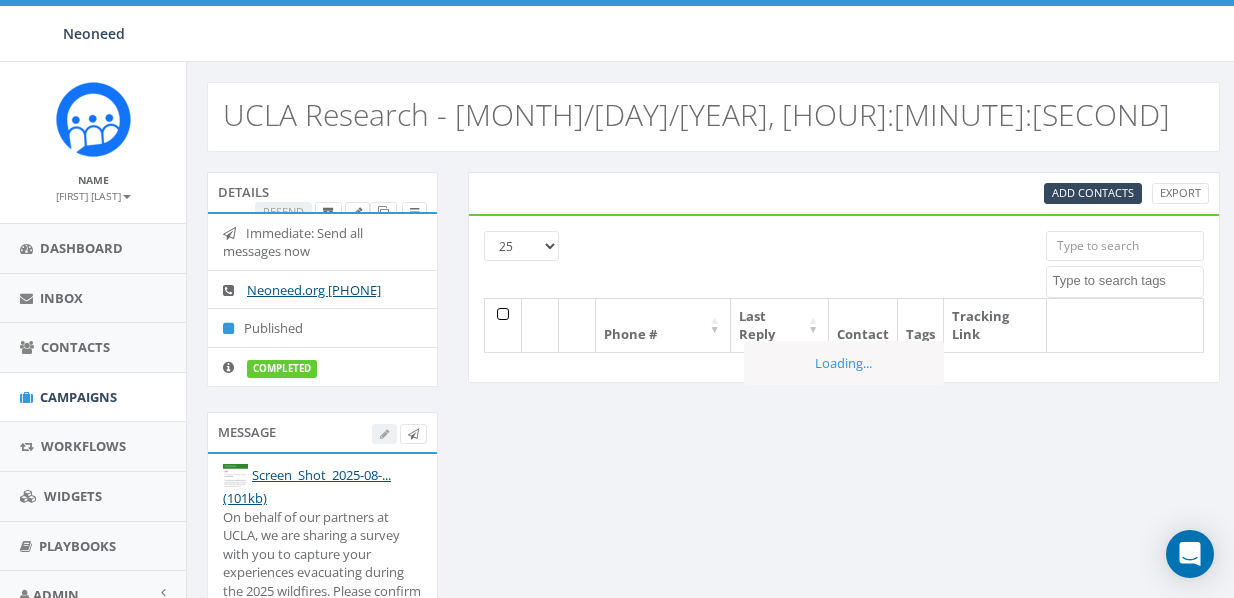 scroll, scrollTop: 0, scrollLeft: 0, axis: both 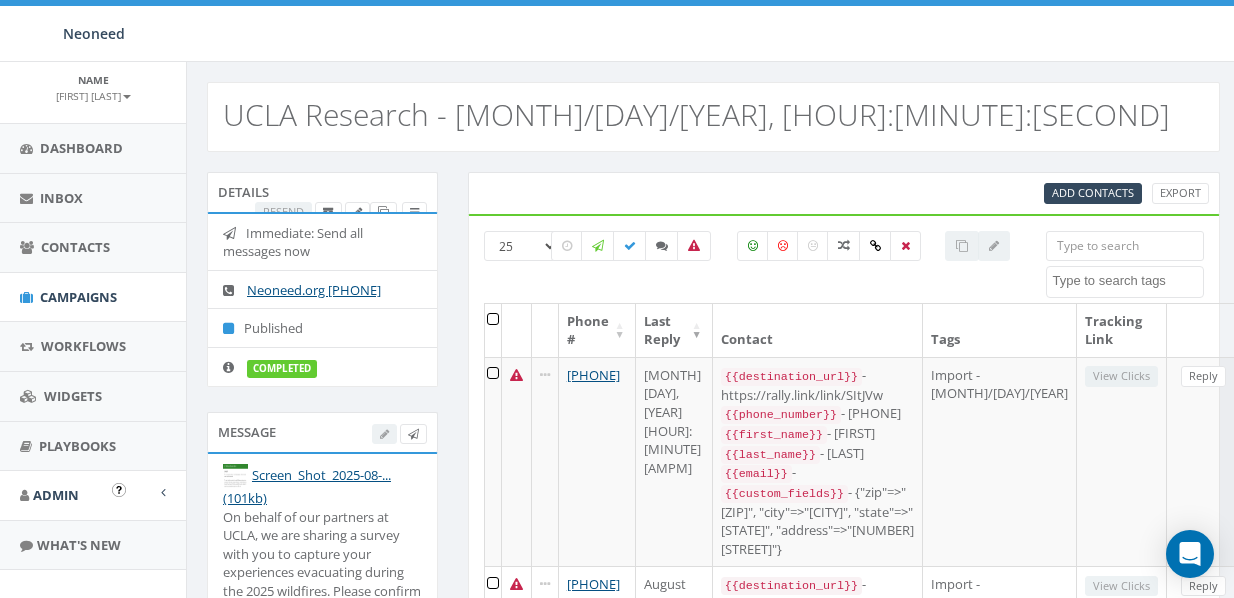 click on "Admin" at bounding box center [56, 495] 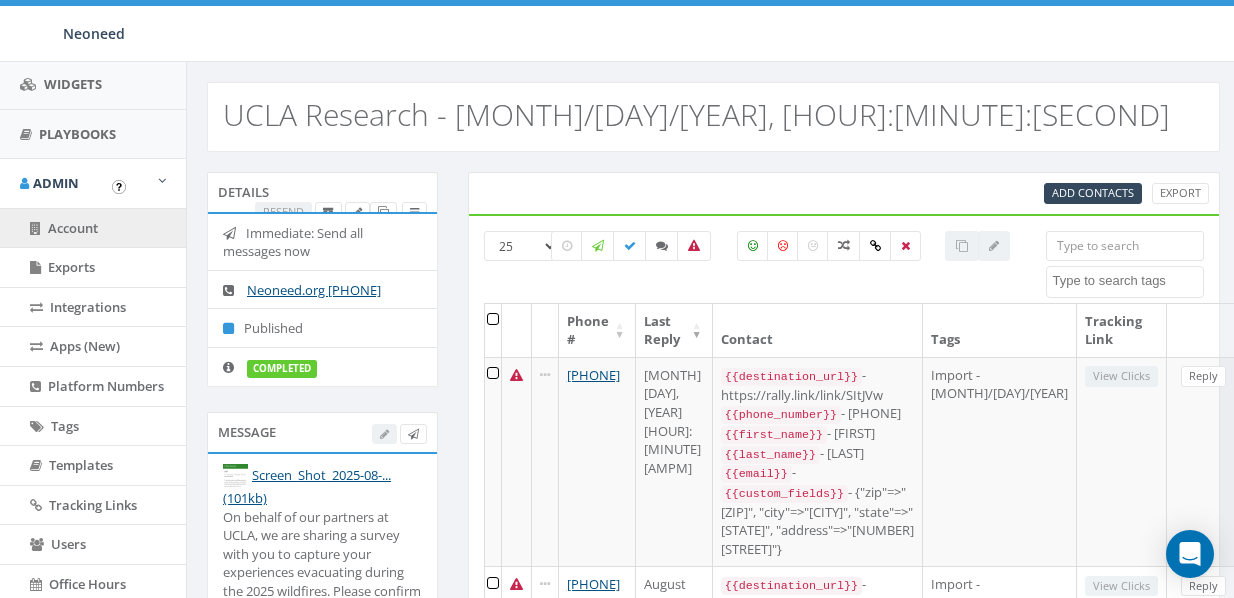 scroll, scrollTop: 393, scrollLeft: 0, axis: vertical 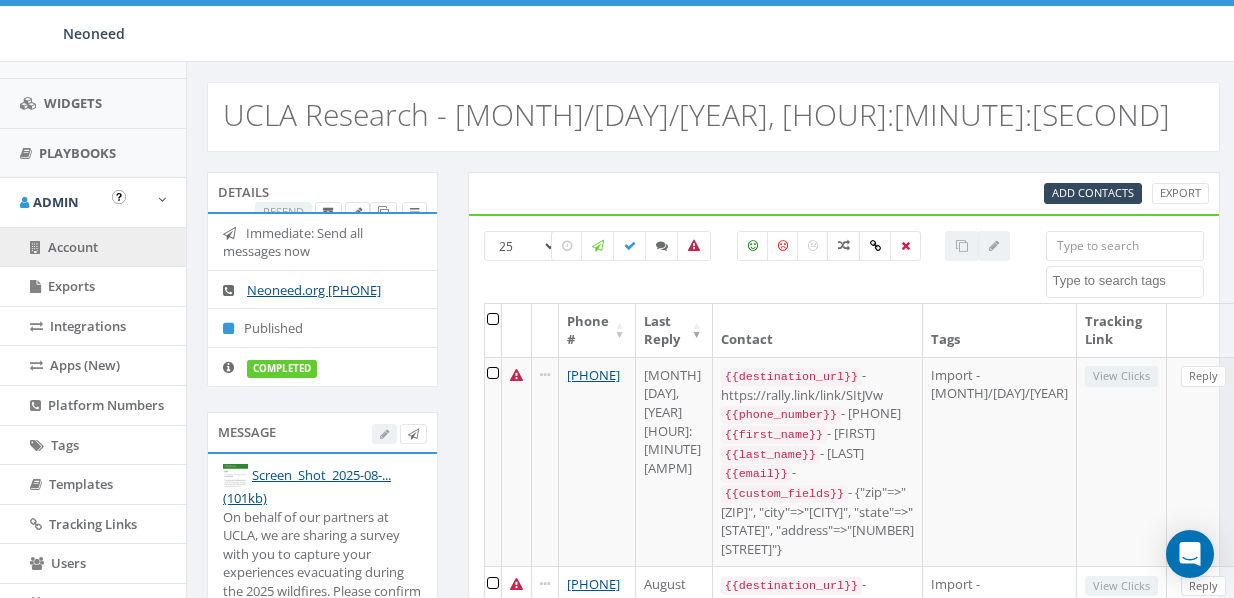 click on "Account" at bounding box center [73, 247] 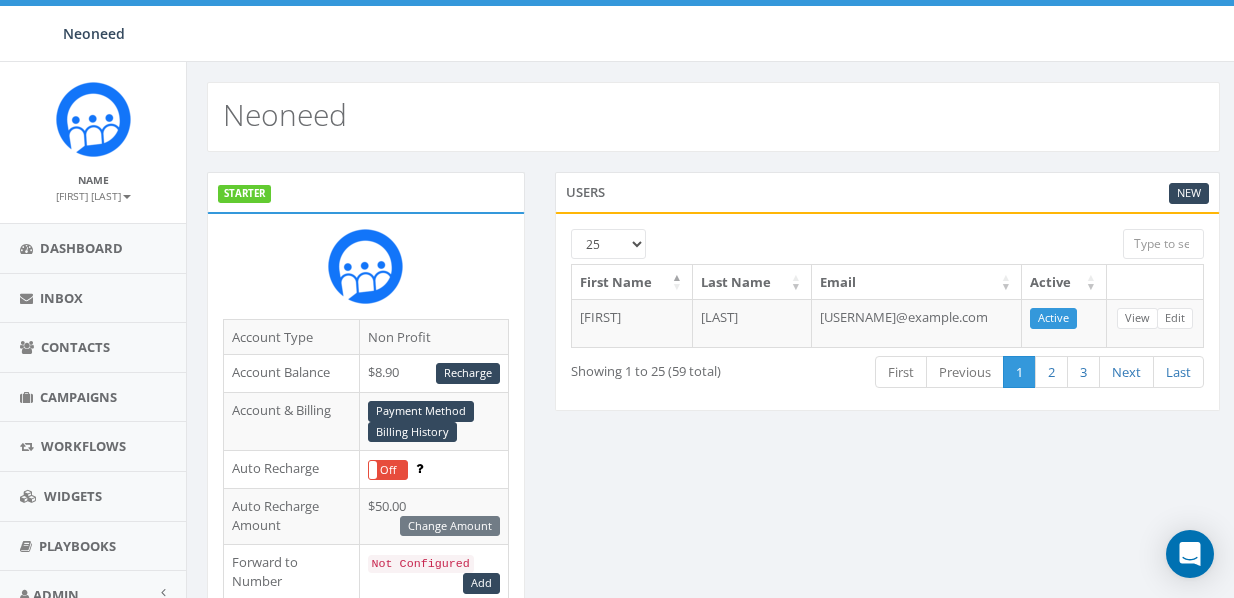 scroll, scrollTop: 0, scrollLeft: 0, axis: both 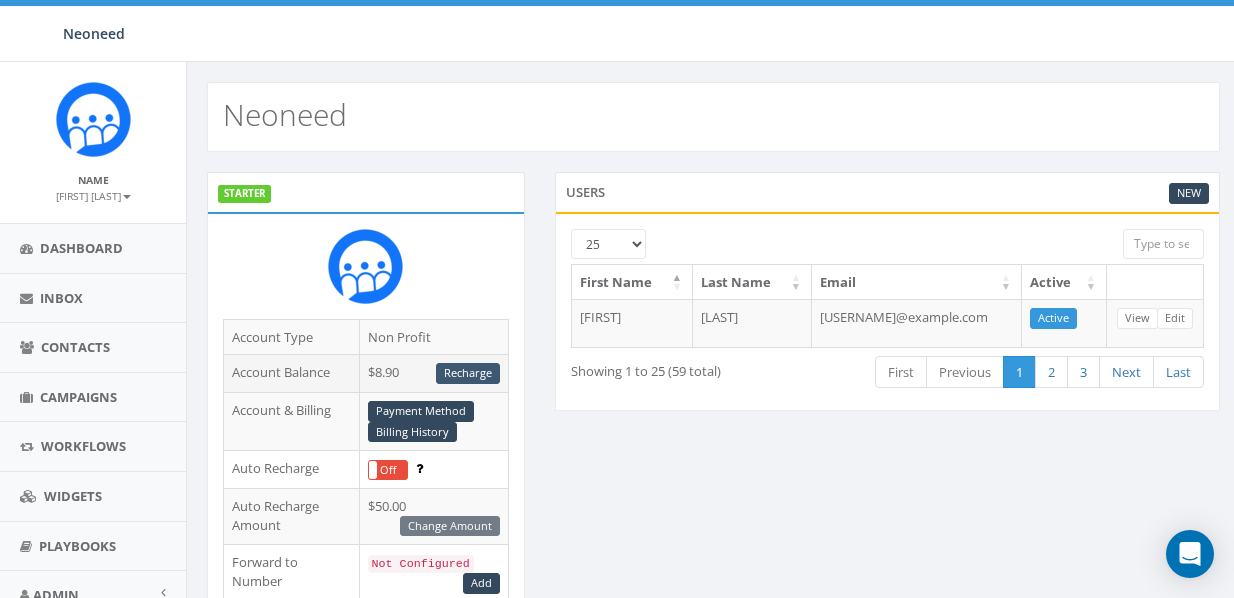 click on "Recharge" at bounding box center (468, 373) 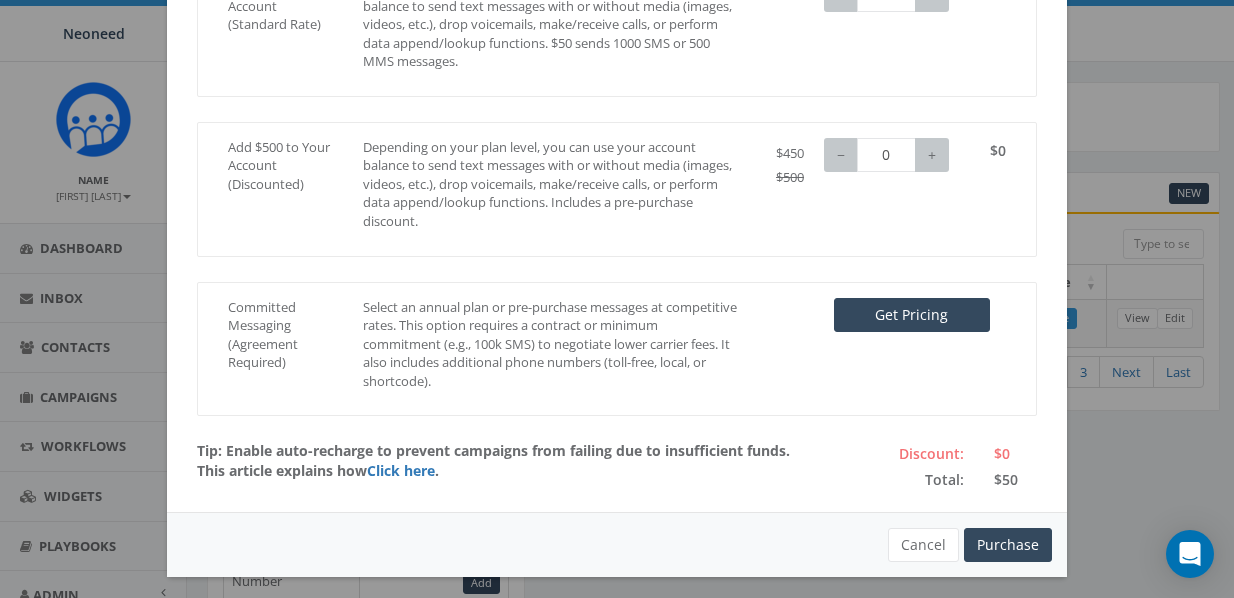 scroll, scrollTop: 305, scrollLeft: 0, axis: vertical 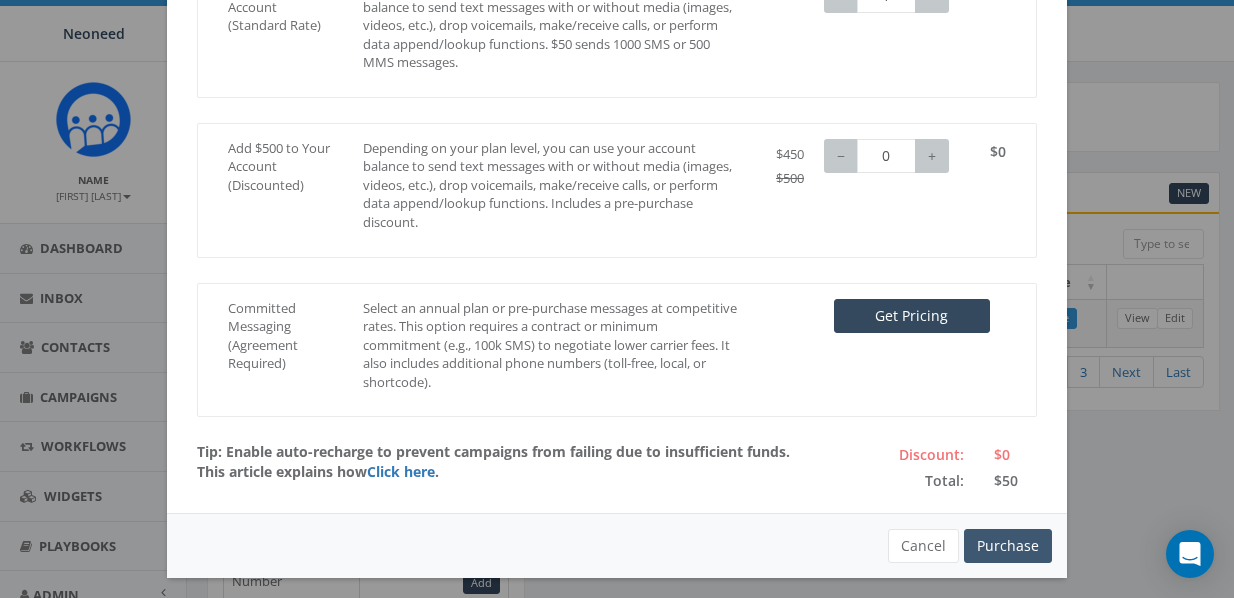 click on "Purchase" at bounding box center (1008, 546) 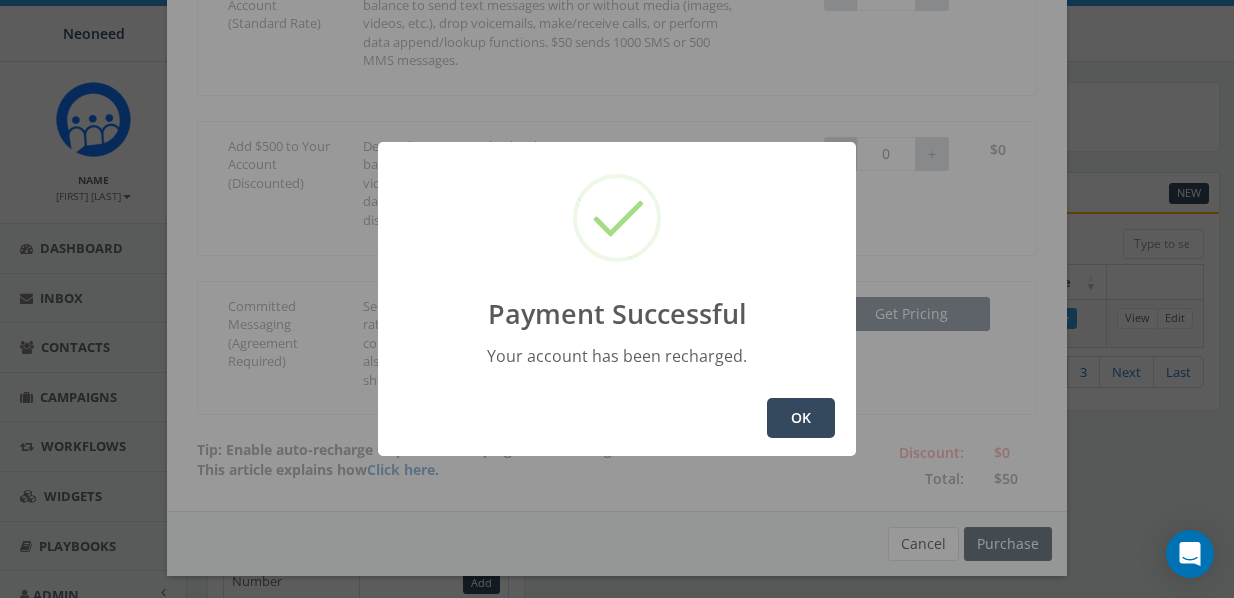 scroll, scrollTop: 305, scrollLeft: 0, axis: vertical 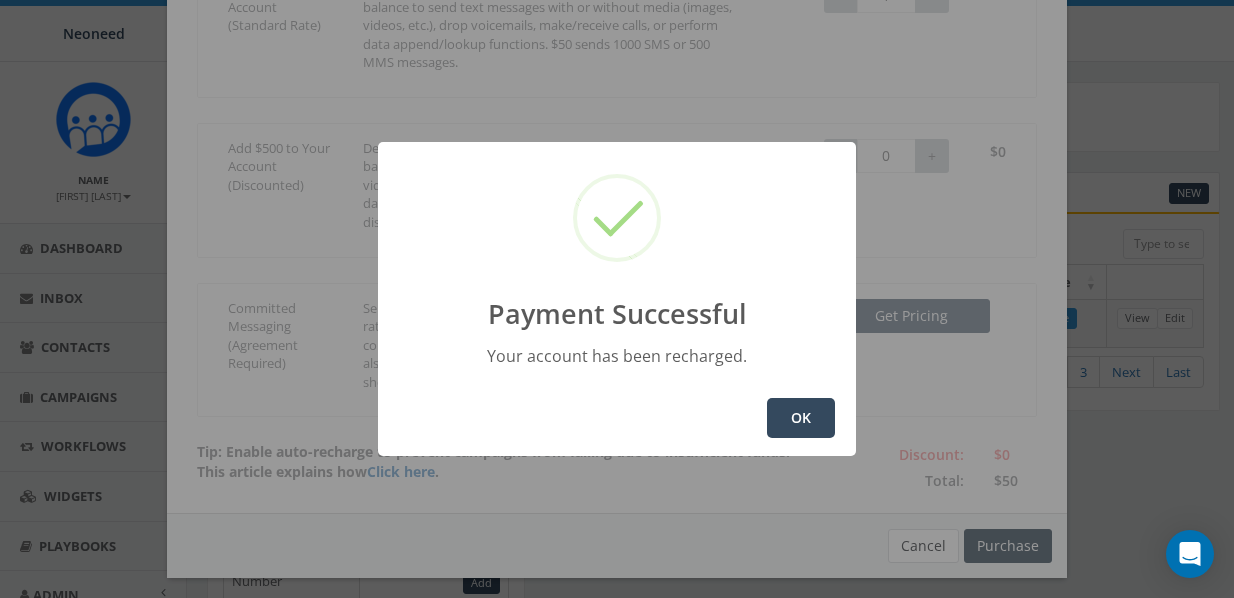 click on "OK" at bounding box center [801, 418] 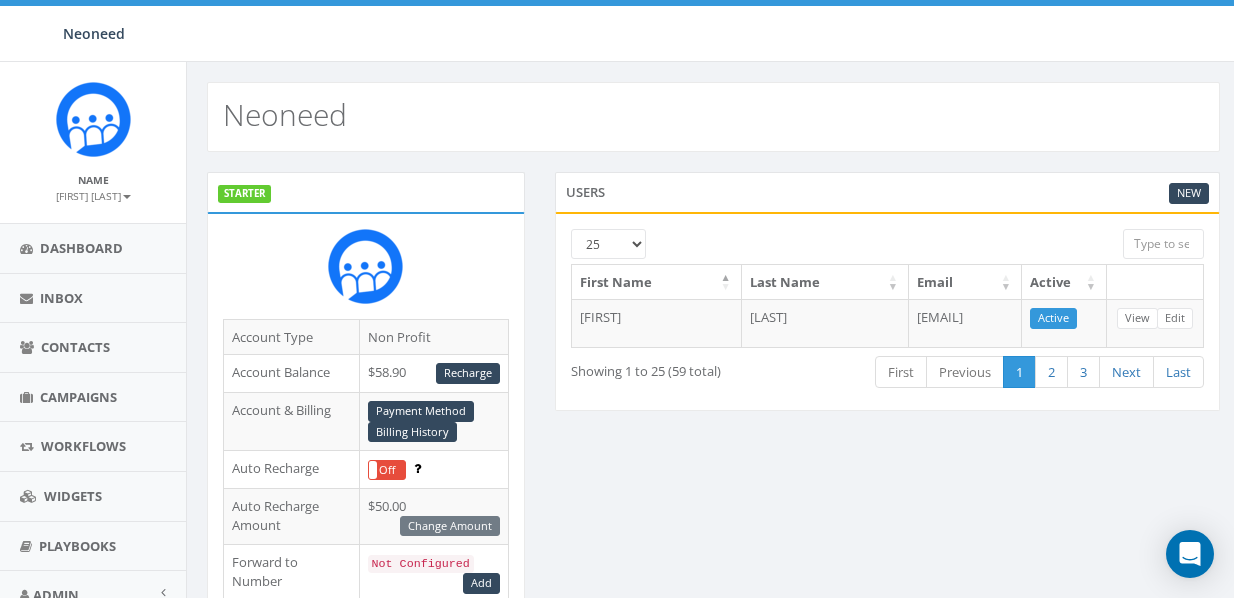 scroll, scrollTop: 0, scrollLeft: 0, axis: both 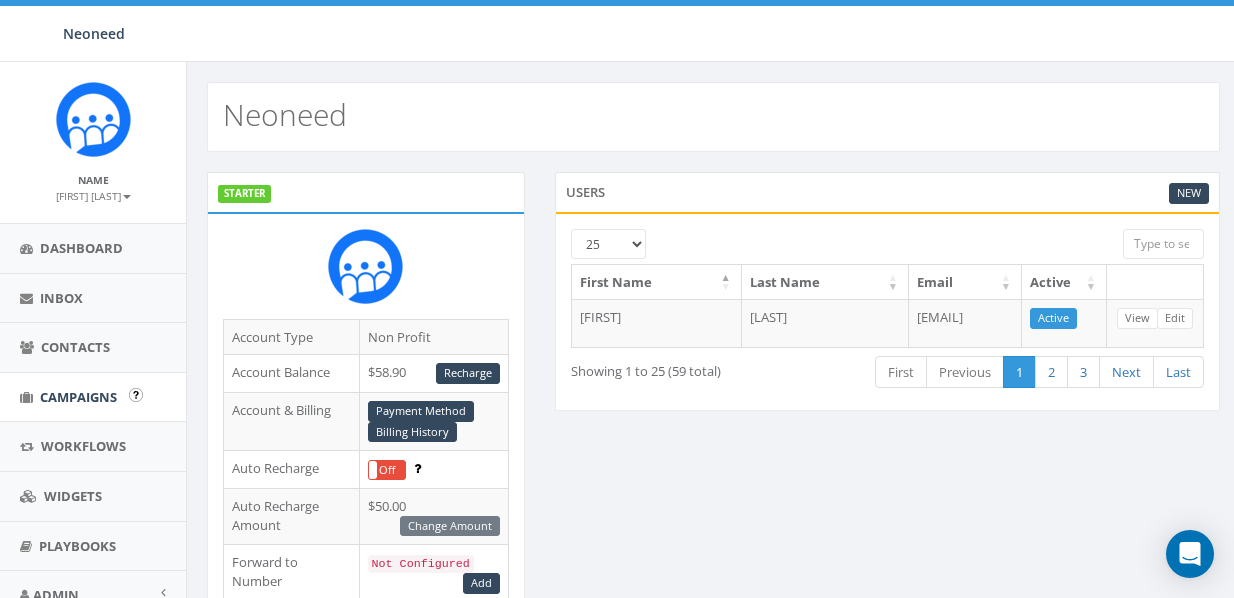 click on "Campaigns" at bounding box center (78, 397) 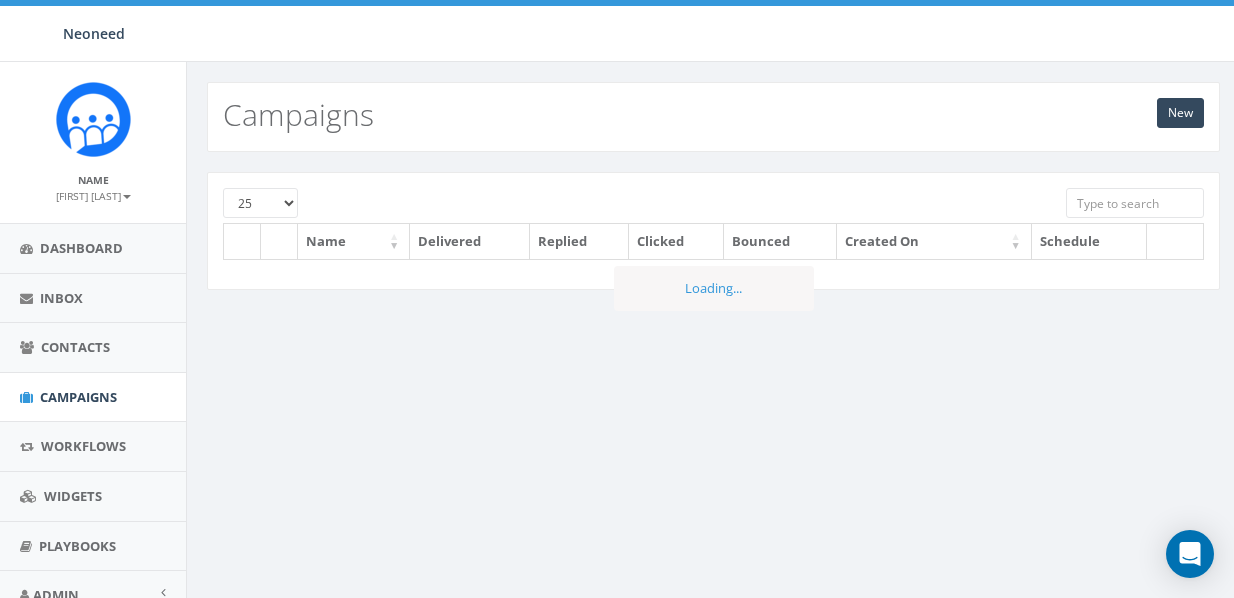 scroll, scrollTop: 0, scrollLeft: 0, axis: both 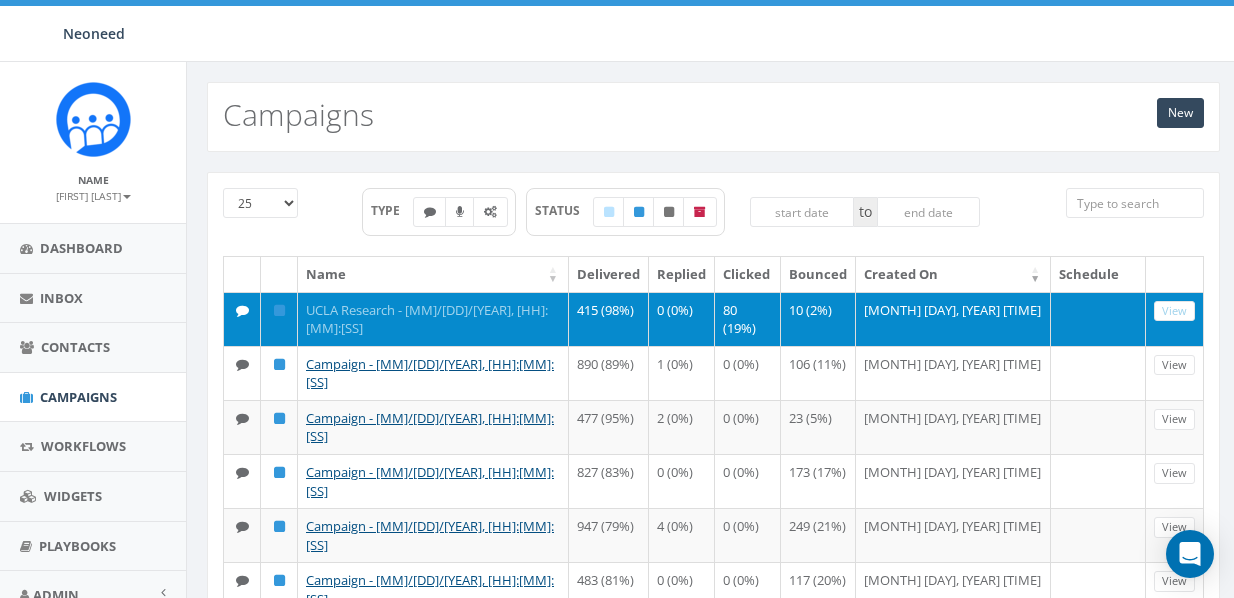 click on "UCLA Research - [MM]/[DD]/[YEAR], [HH]:[MM]:[SS]" at bounding box center [427, 319] 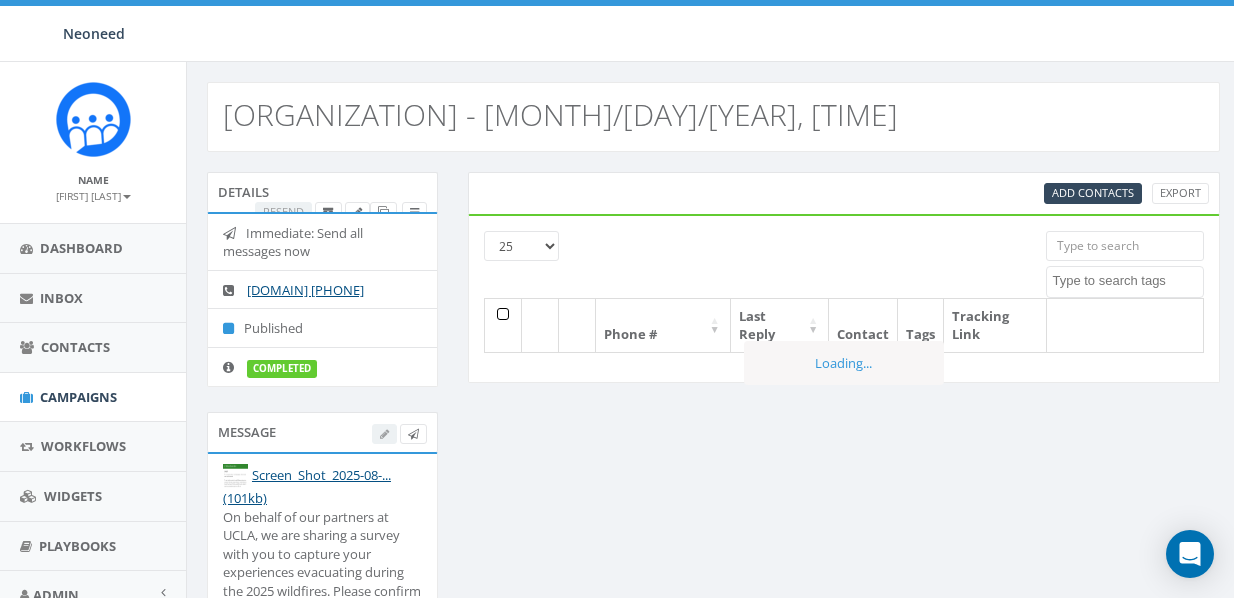 select 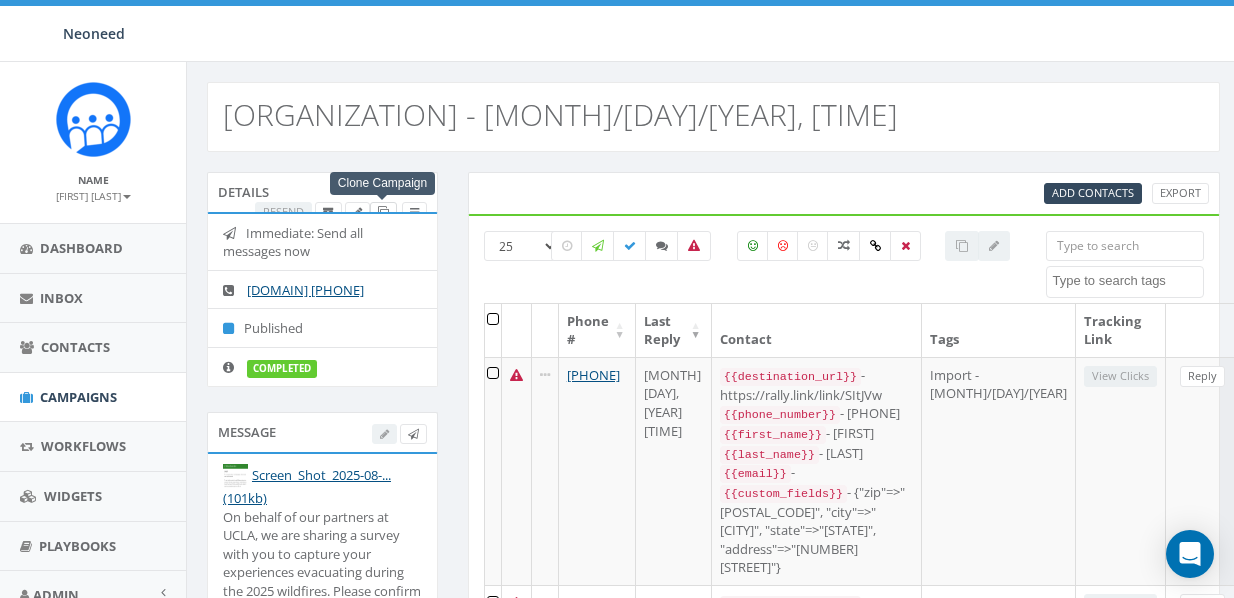 click at bounding box center [383, 211] 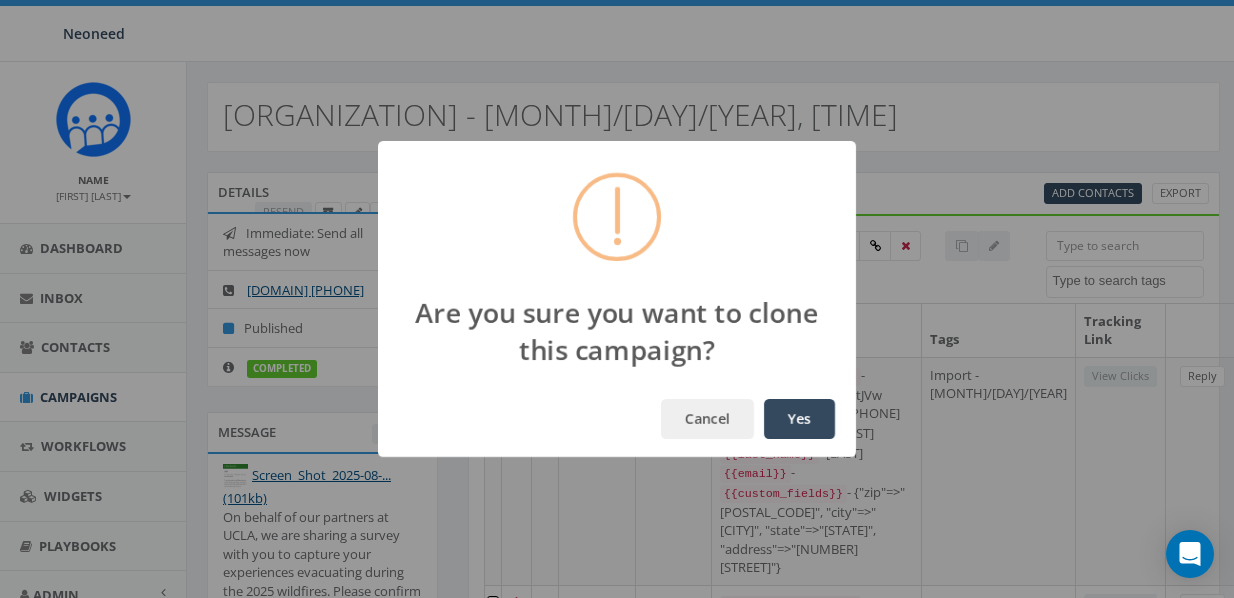 click on "Yes" at bounding box center (799, 419) 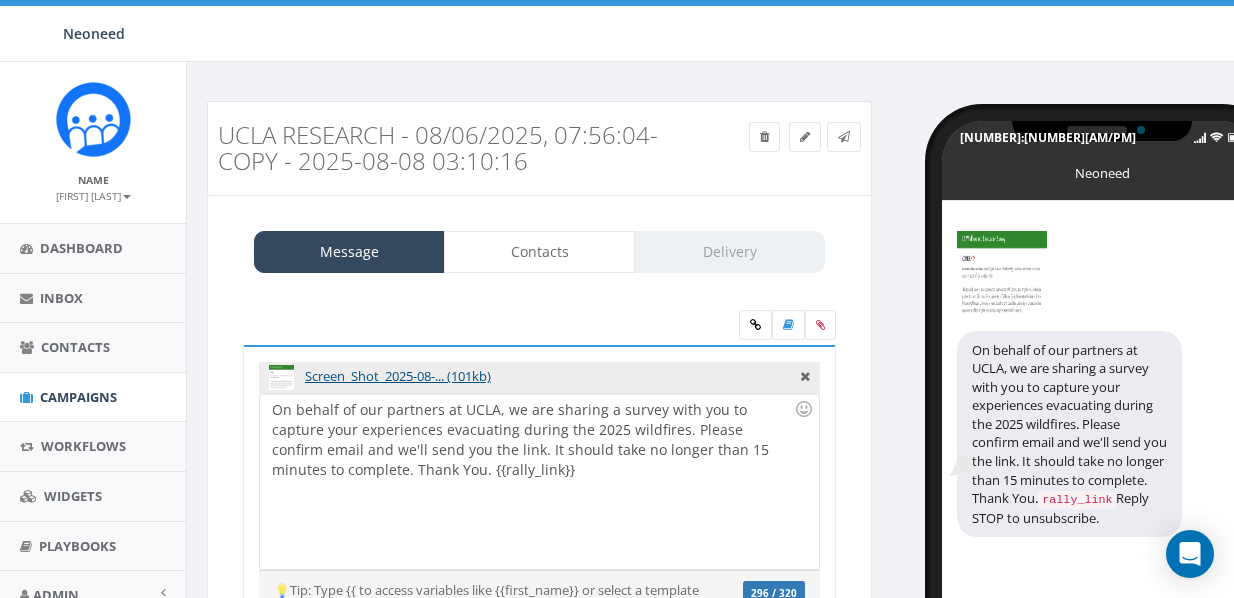 scroll, scrollTop: 0, scrollLeft: 0, axis: both 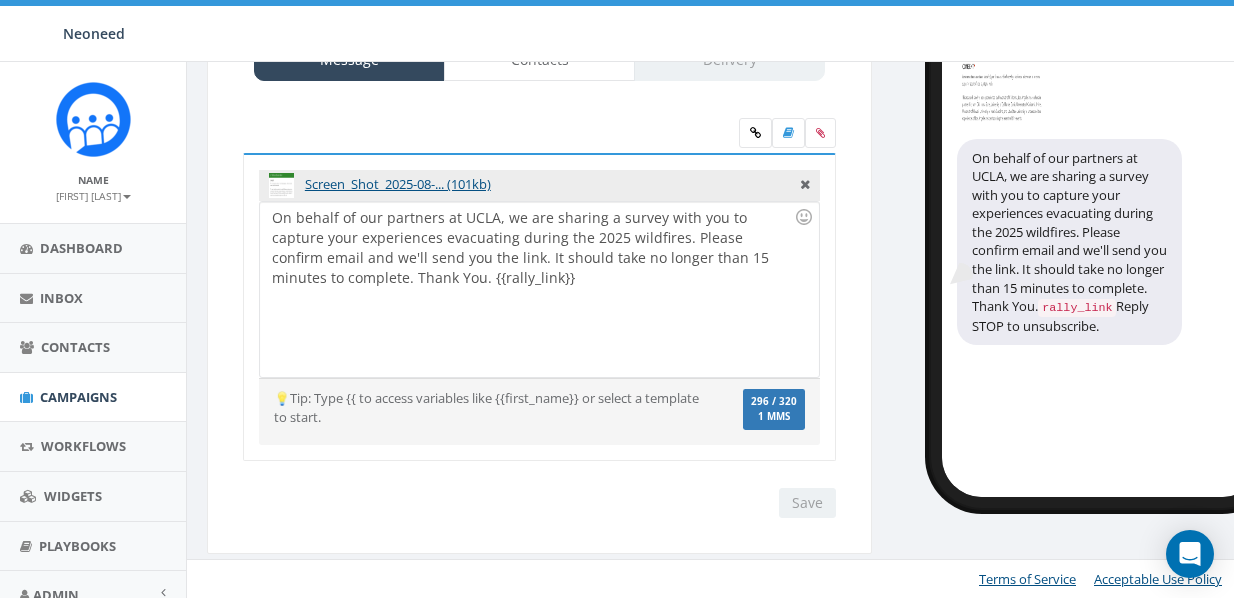 click on "Save   Next" at bounding box center [802, 503] 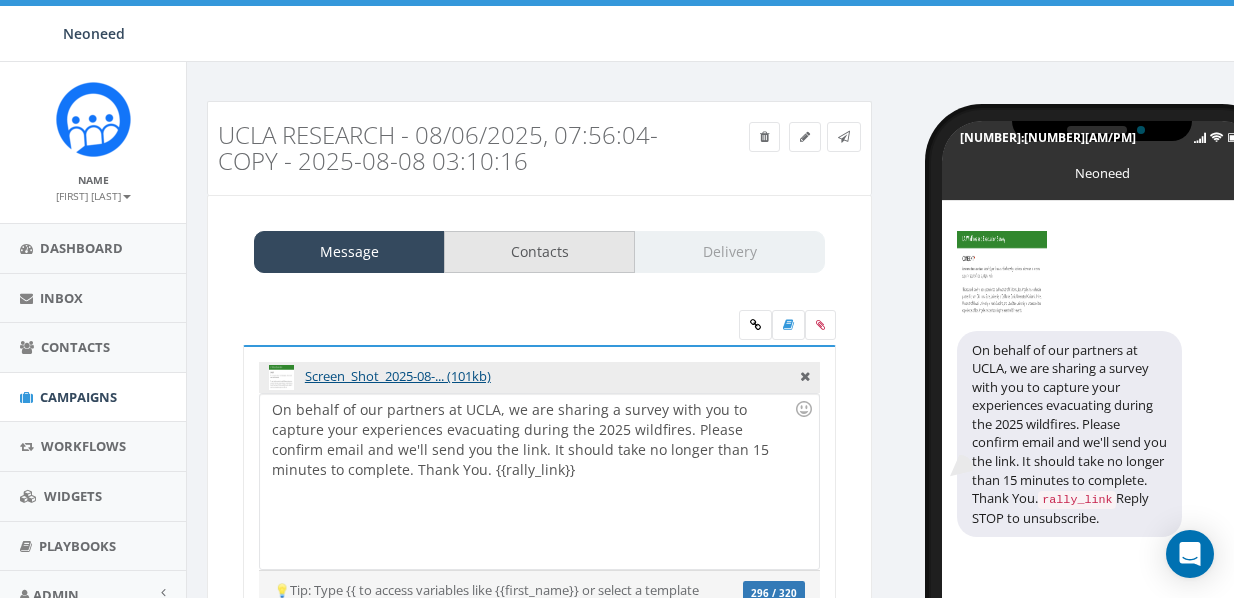 scroll, scrollTop: 0, scrollLeft: 0, axis: both 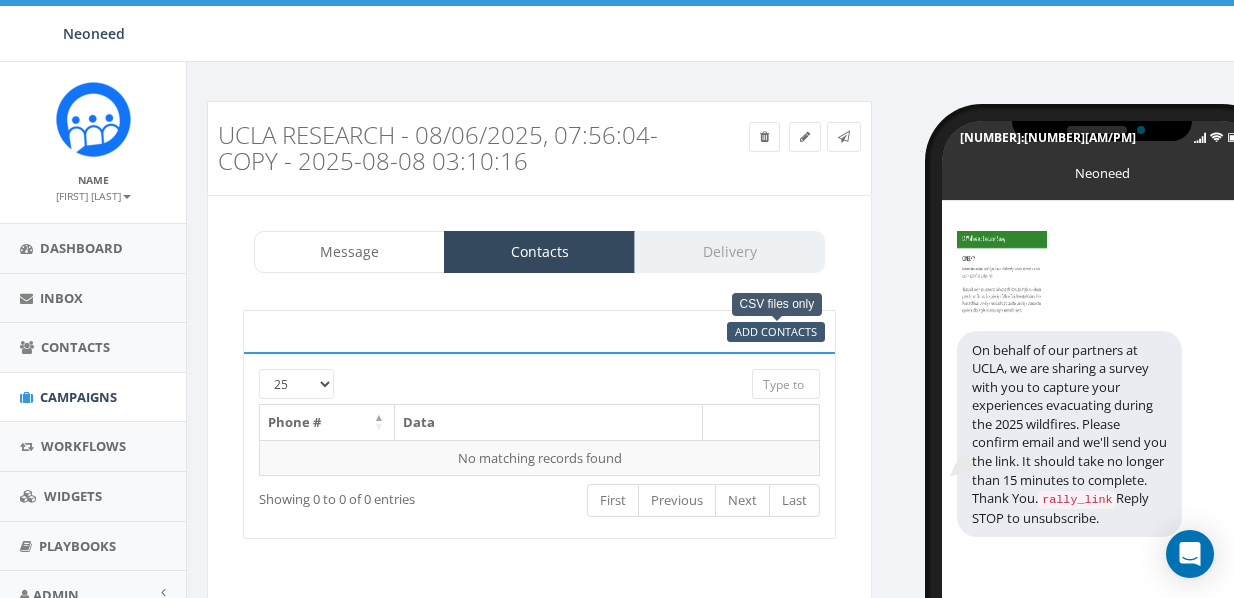 click on "Add Contacts" at bounding box center (776, 331) 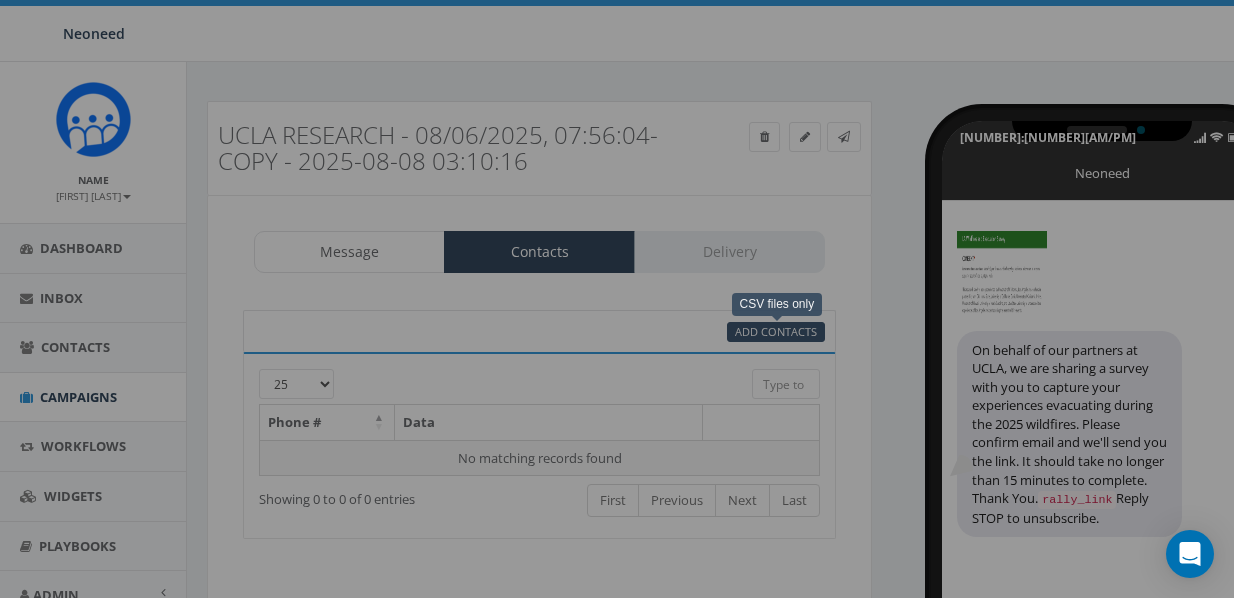 select 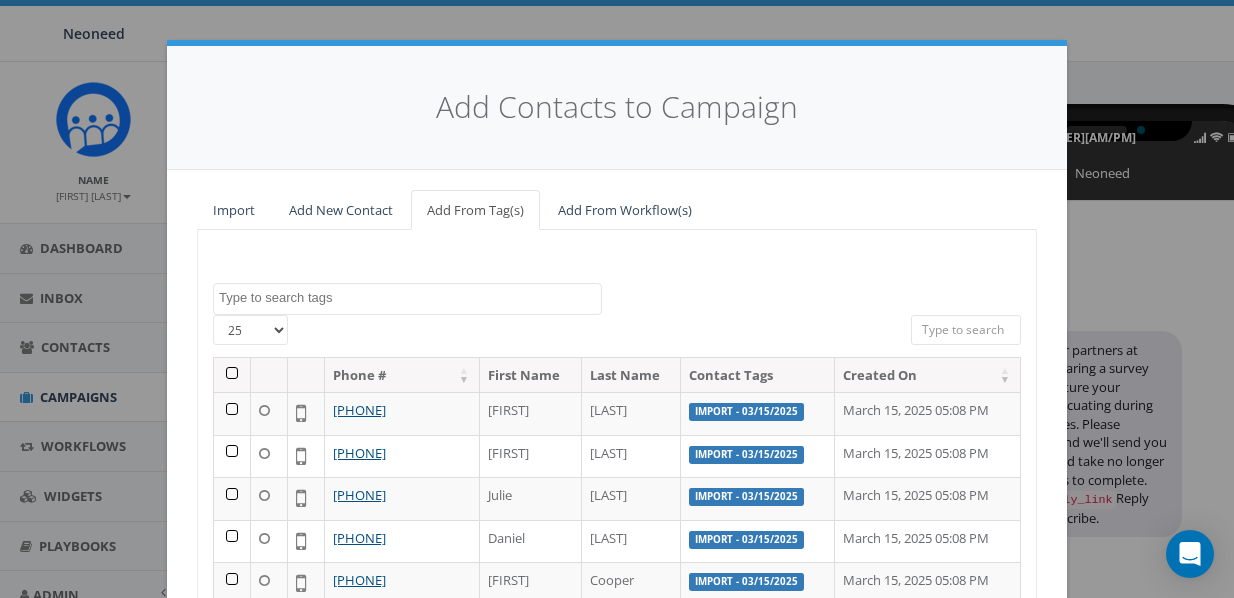 select on "100" 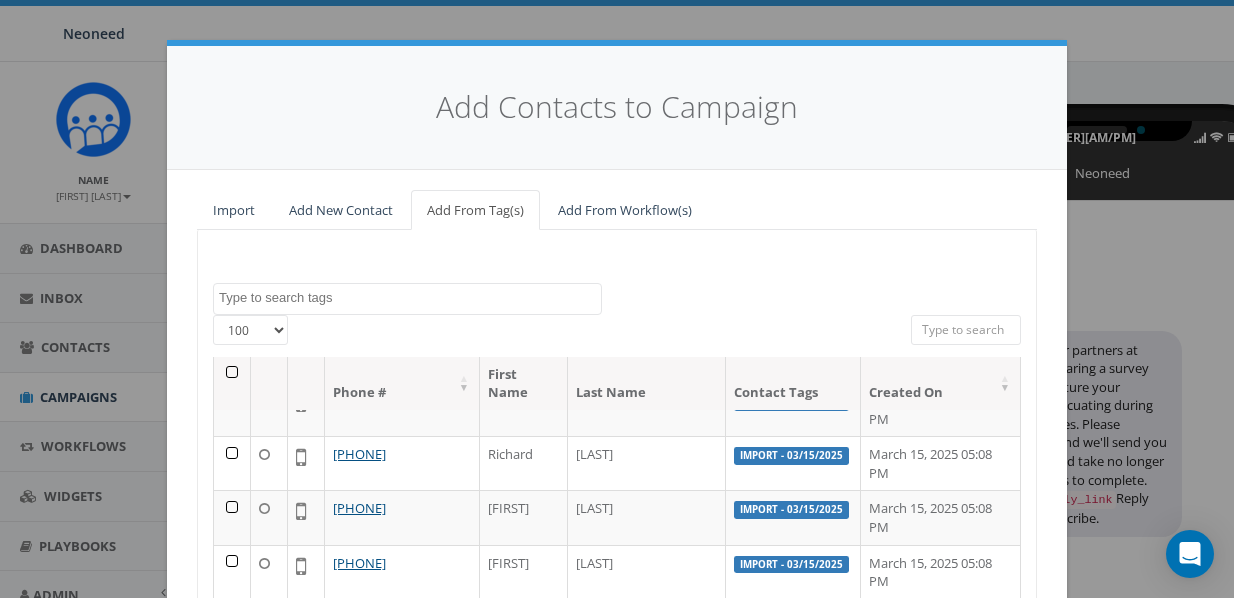 scroll, scrollTop: 5001, scrollLeft: 0, axis: vertical 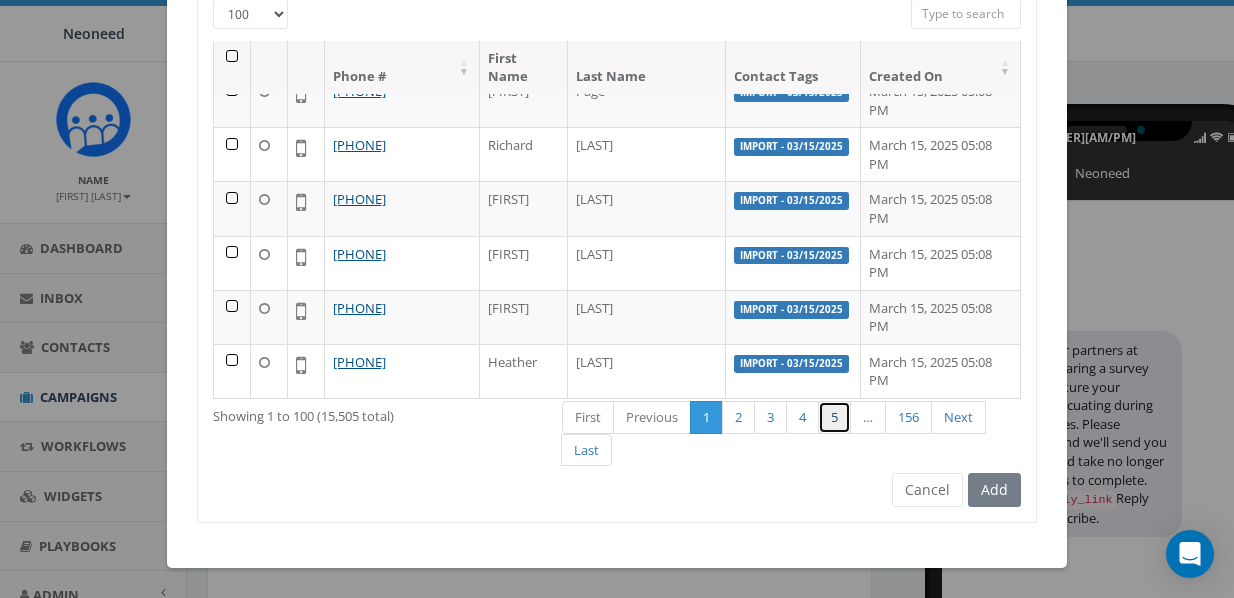 click on "5" at bounding box center [834, 417] 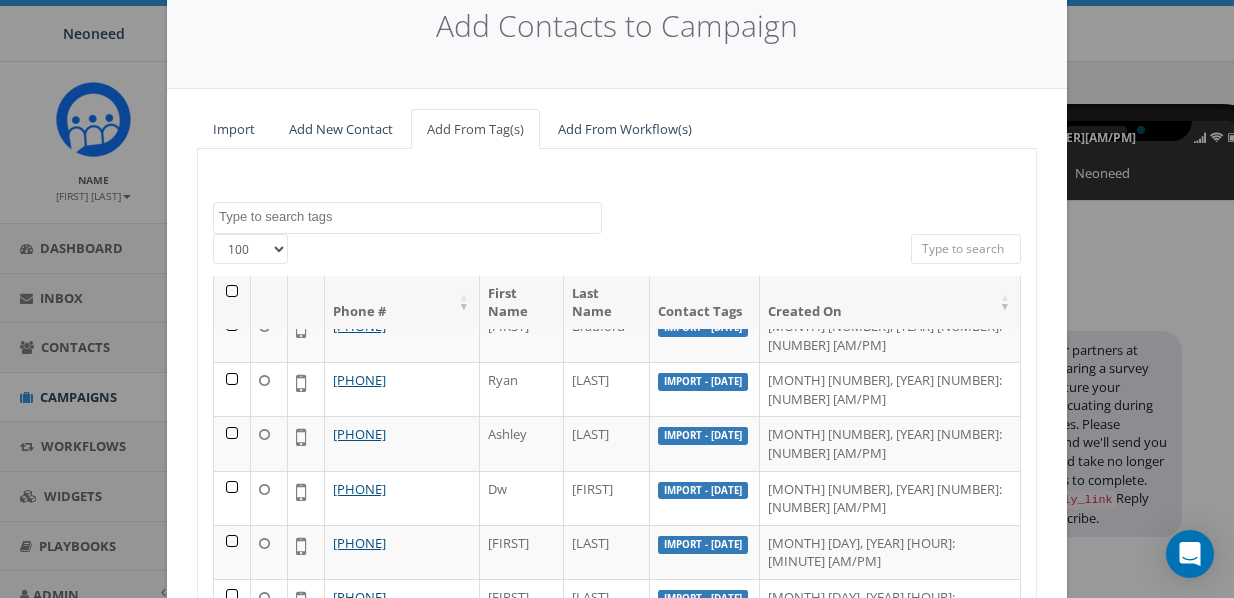 scroll, scrollTop: 76, scrollLeft: 0, axis: vertical 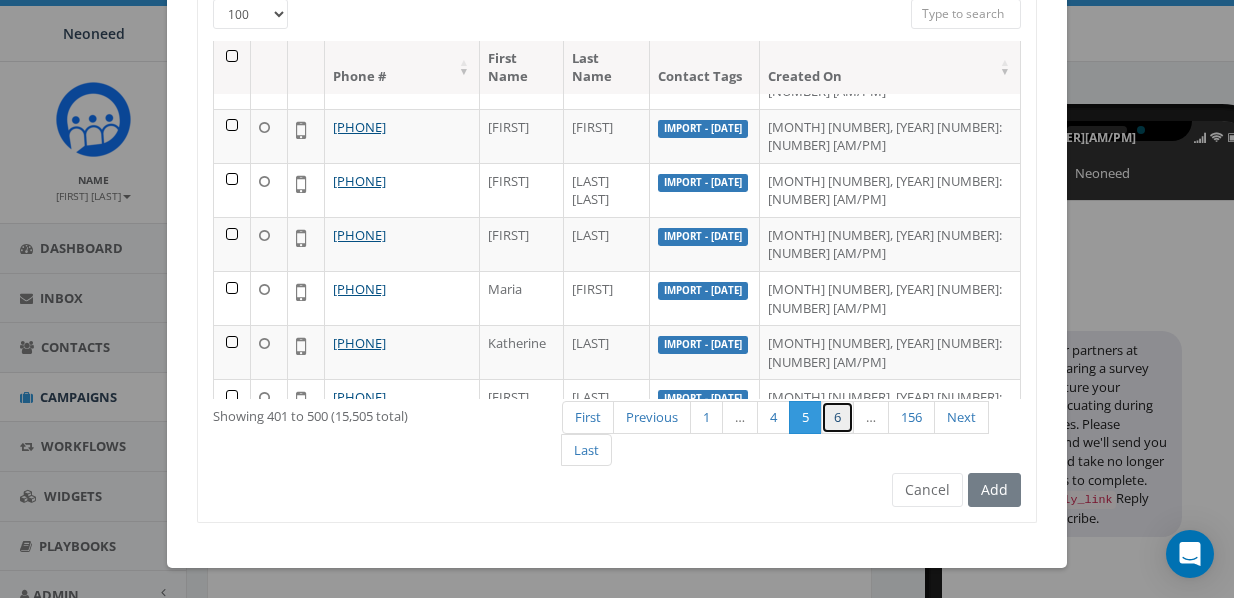 click on "6" at bounding box center [837, 417] 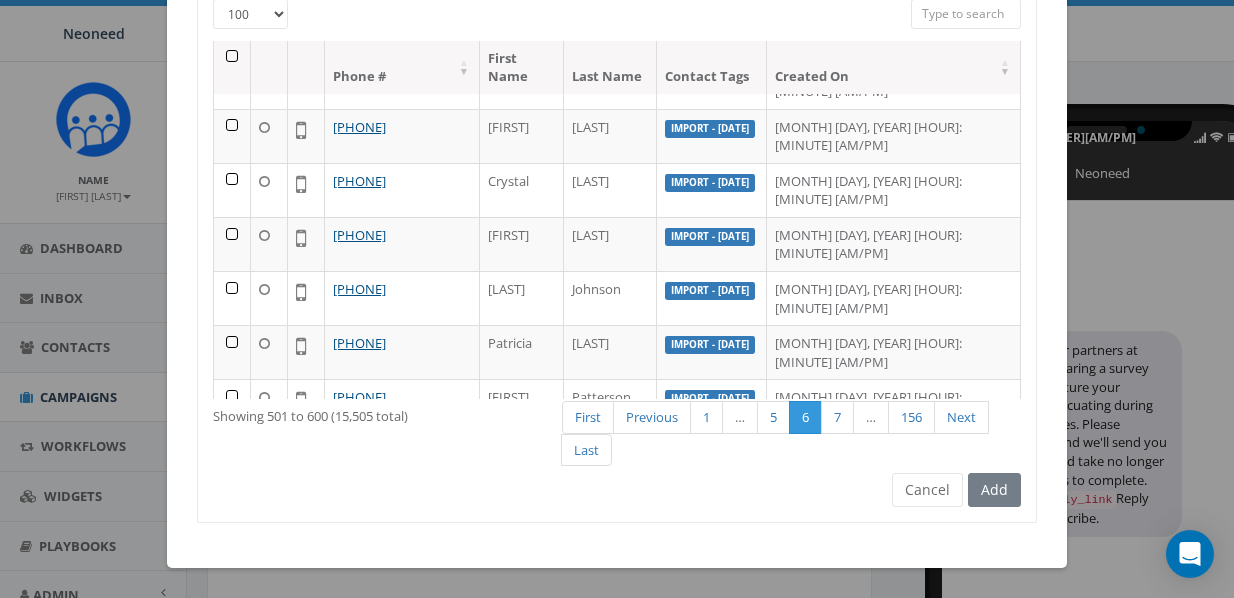 click at bounding box center [232, 67] 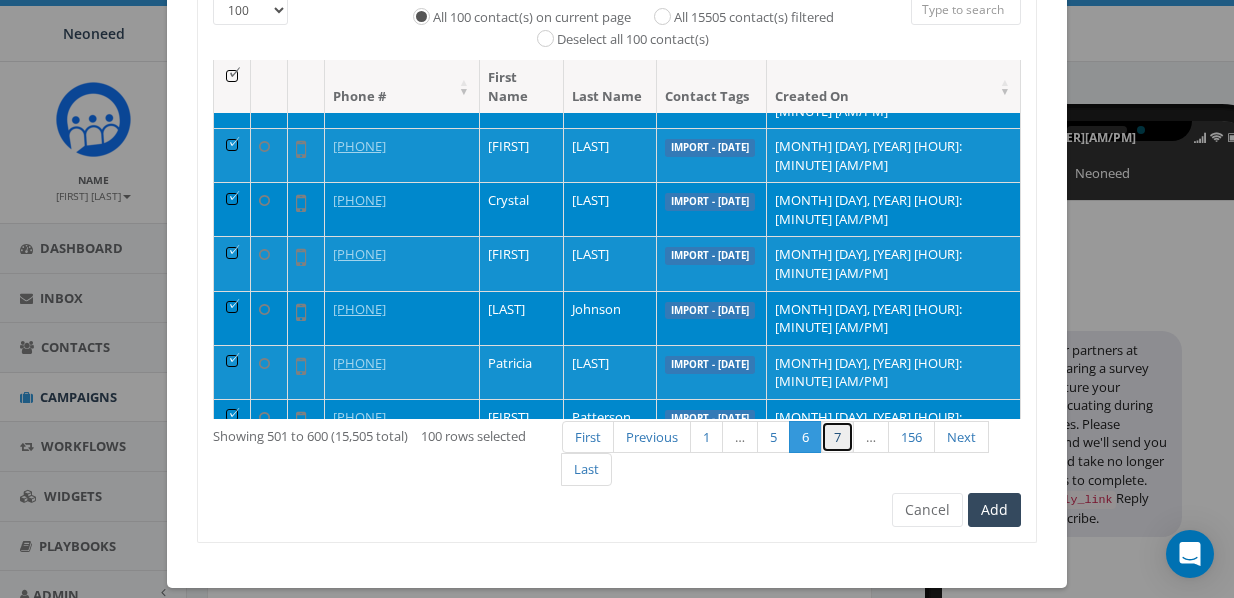 click on "7" at bounding box center [837, 437] 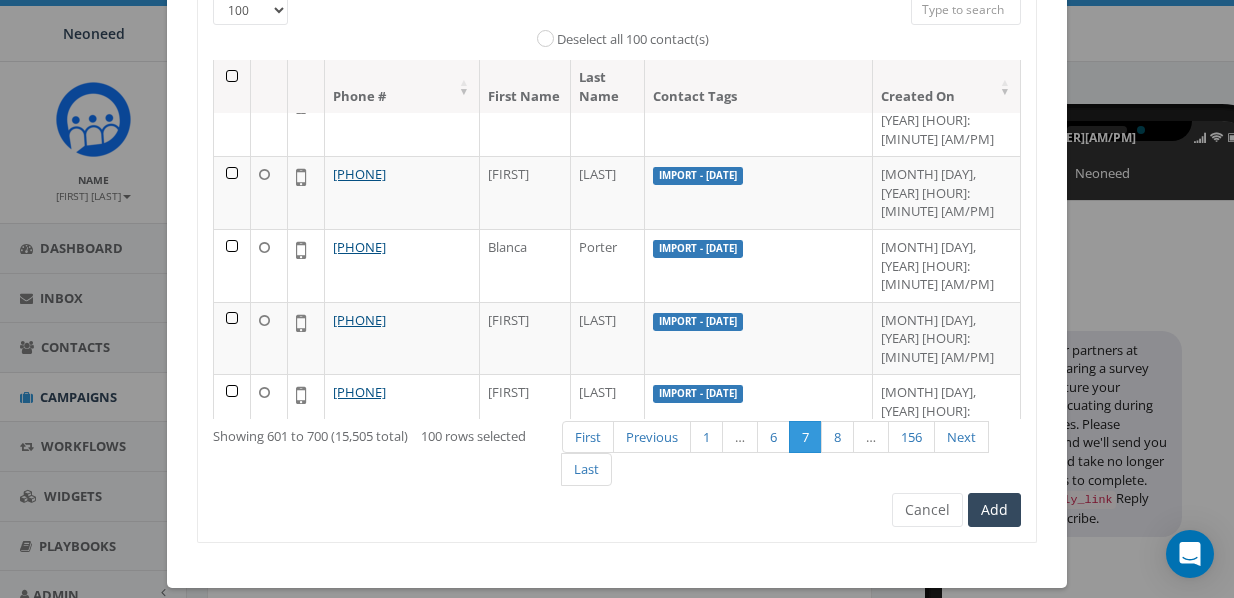 click at bounding box center [232, 86] 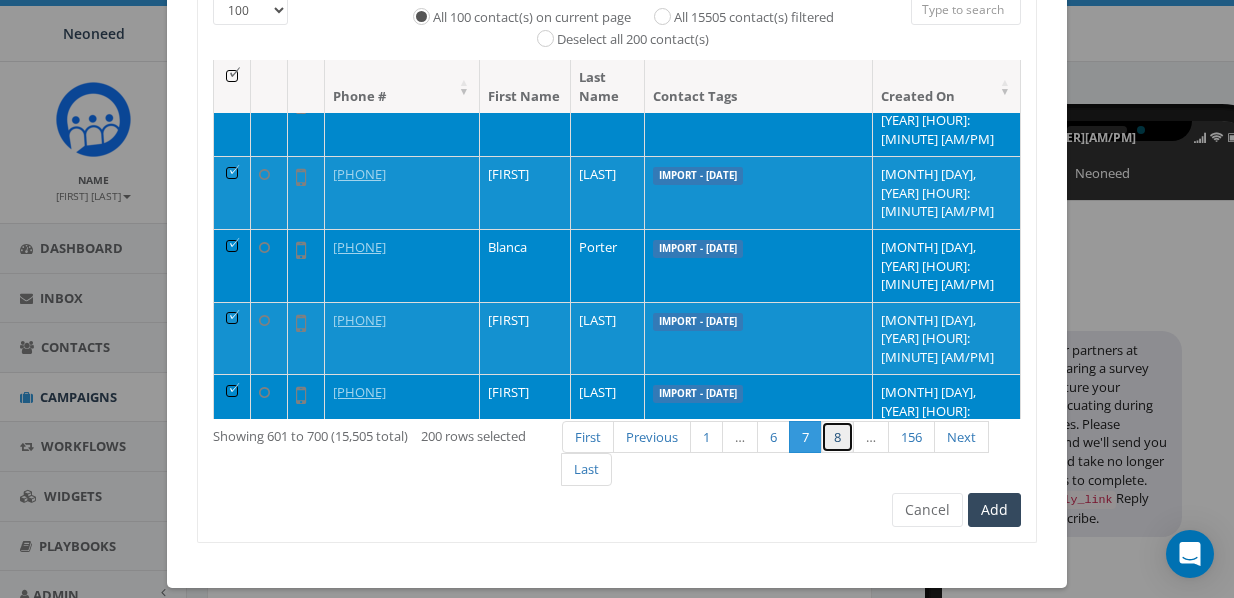 click on "8" at bounding box center (837, 437) 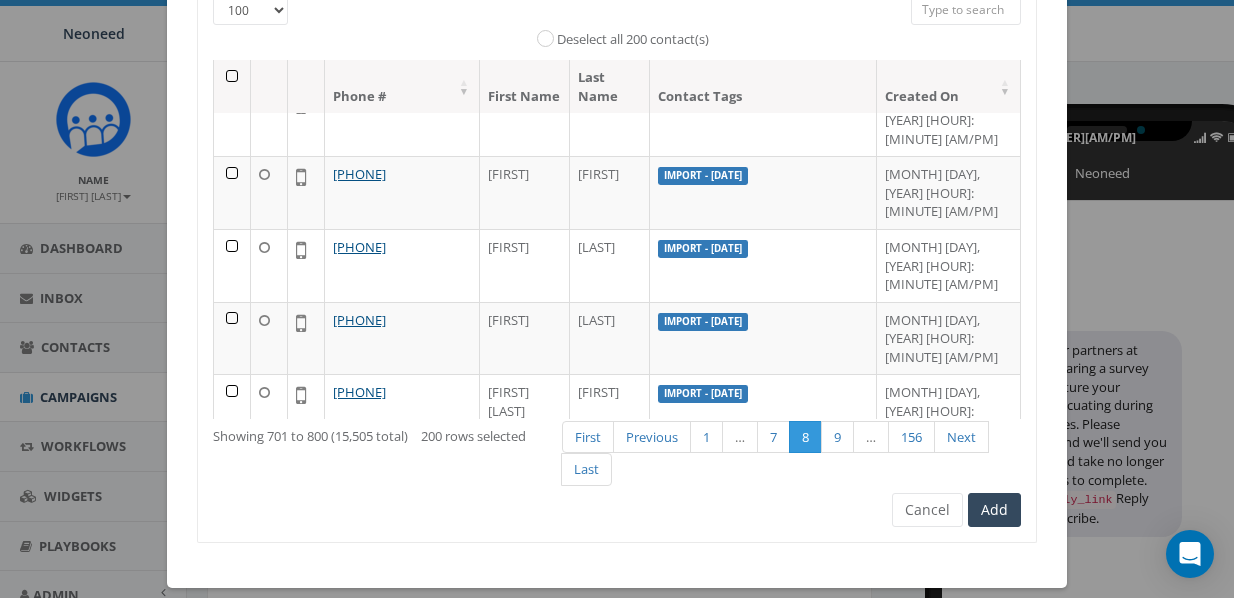 click at bounding box center (232, 86) 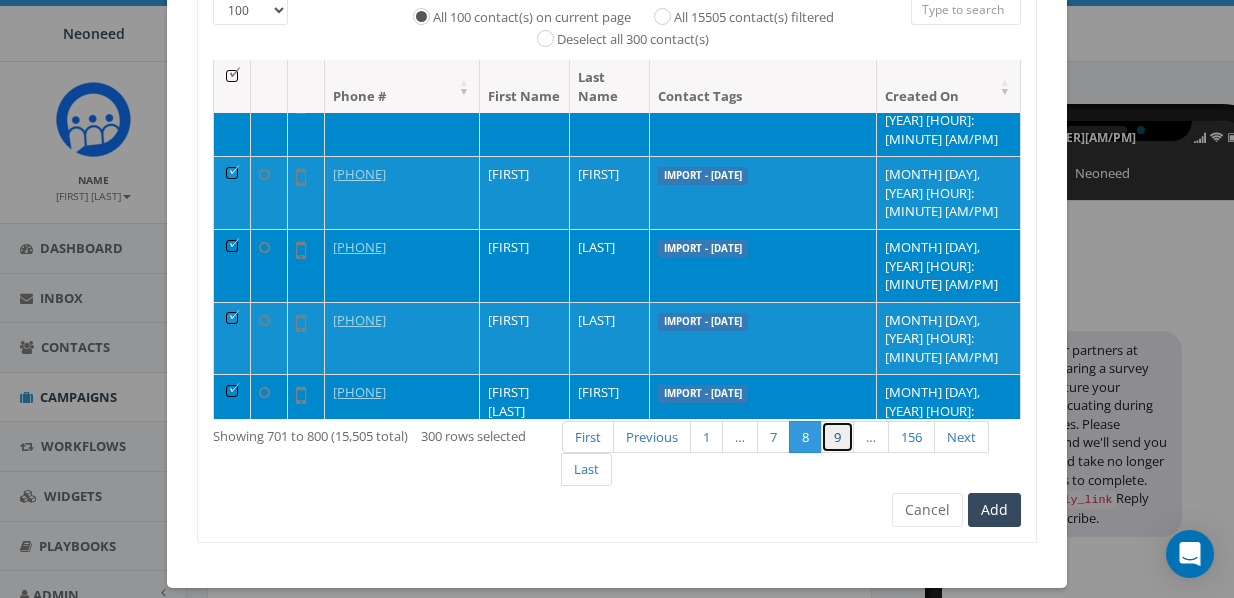 click on "9" at bounding box center (837, 437) 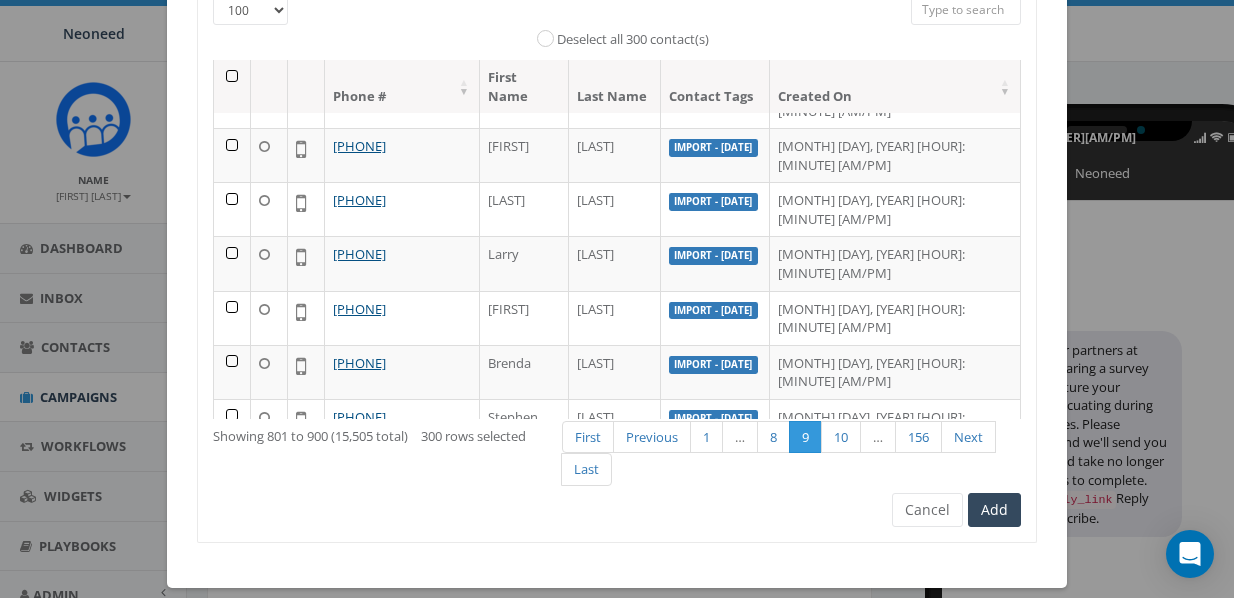 click at bounding box center [232, 86] 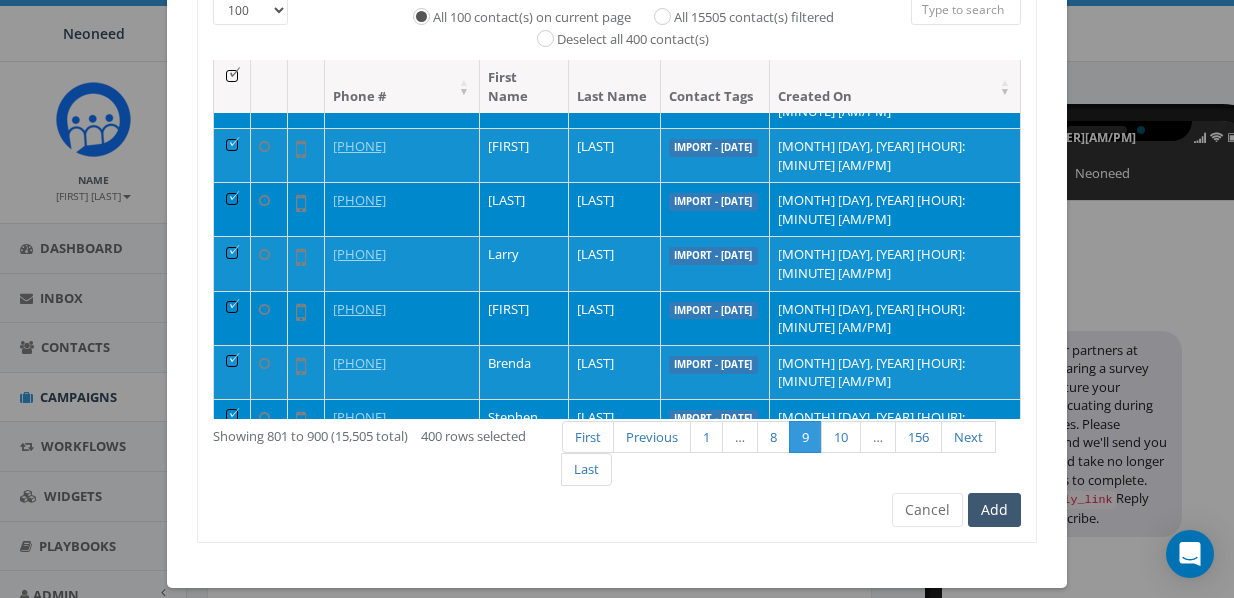 click on "Add" at bounding box center [994, 510] 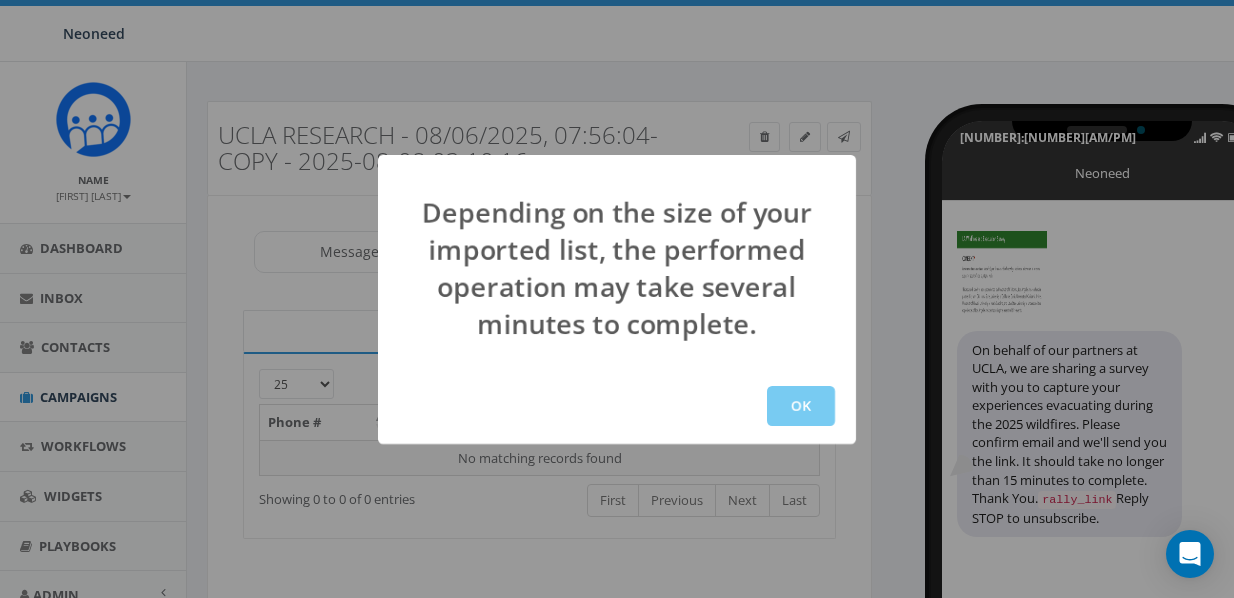 click on "OK" at bounding box center (801, 406) 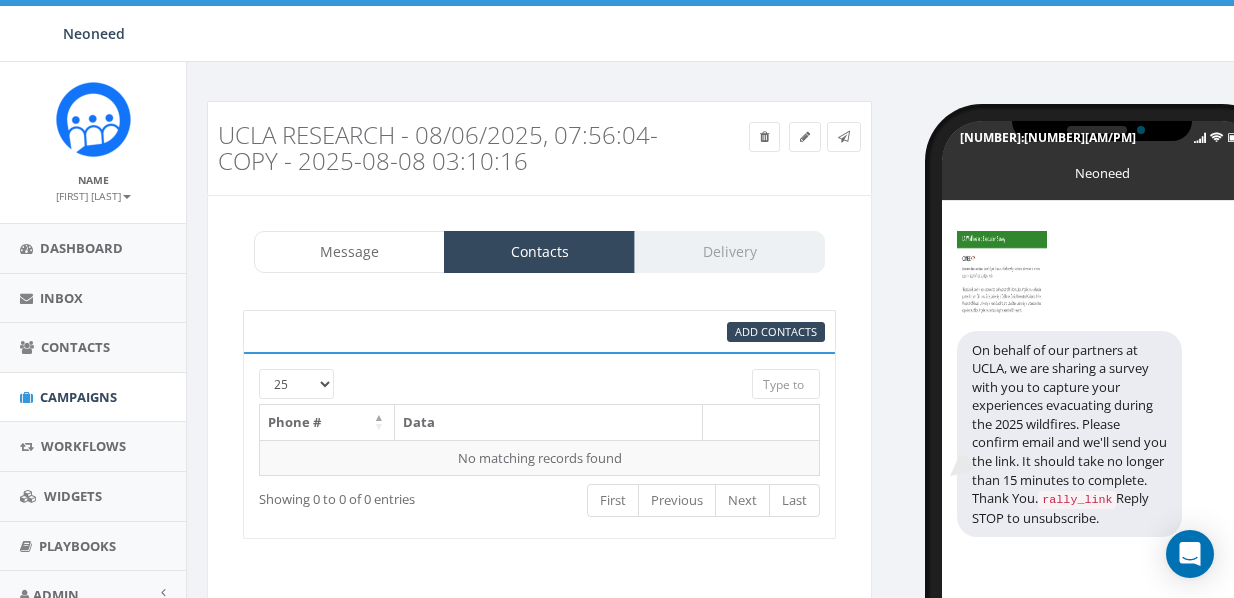 scroll, scrollTop: 120, scrollLeft: 0, axis: vertical 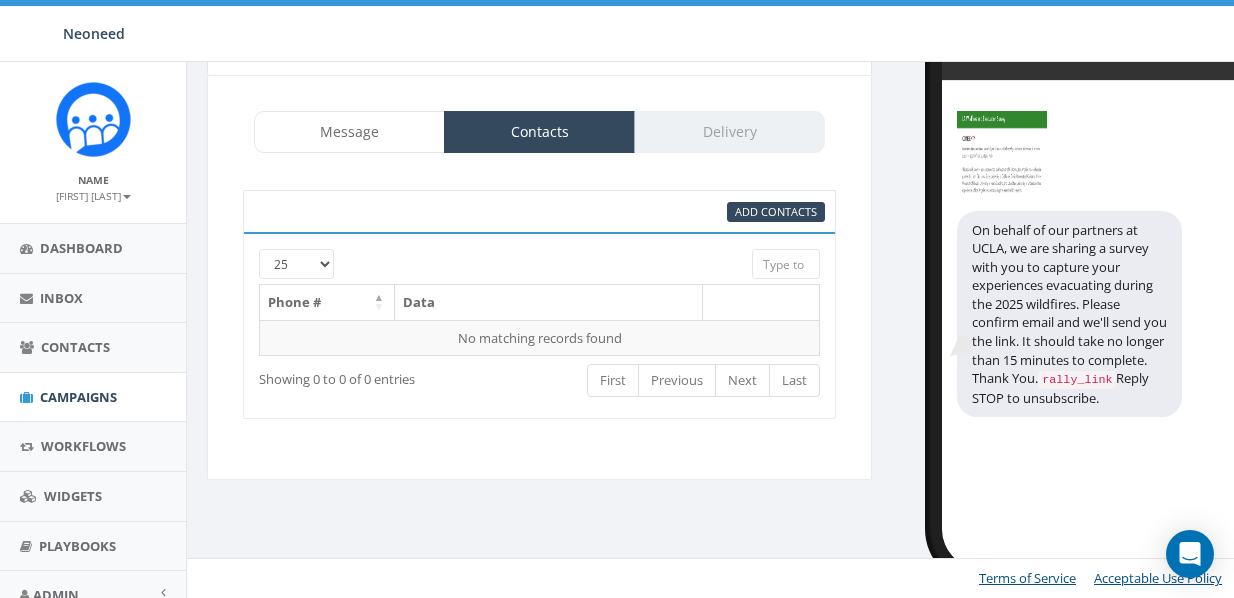click on "Message Contacts Delivery" at bounding box center (539, 132) 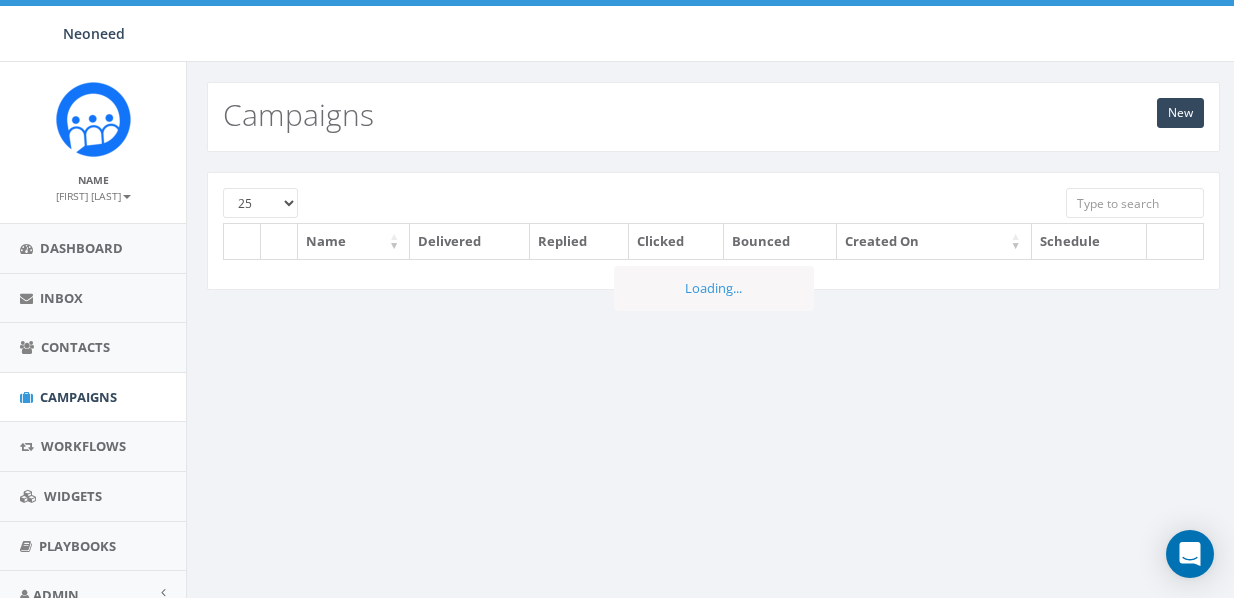 scroll, scrollTop: 0, scrollLeft: 0, axis: both 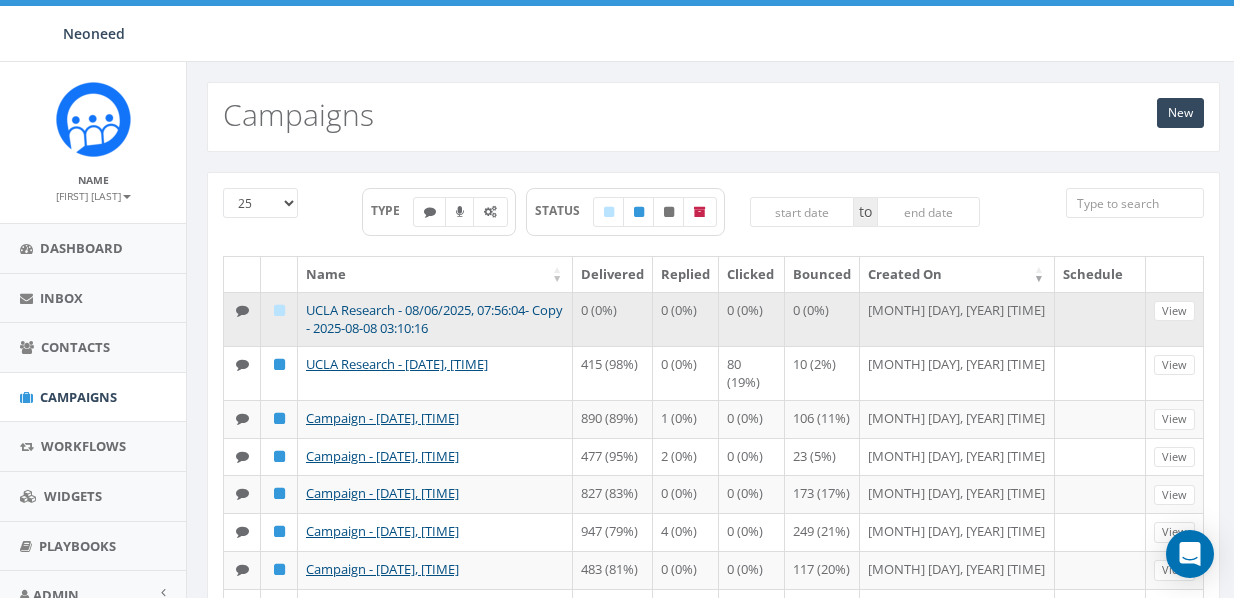 click on "UCLA Research - 08/06/2025, 07:56:04- Copy - 2025-08-08 03:10:16" at bounding box center (434, 319) 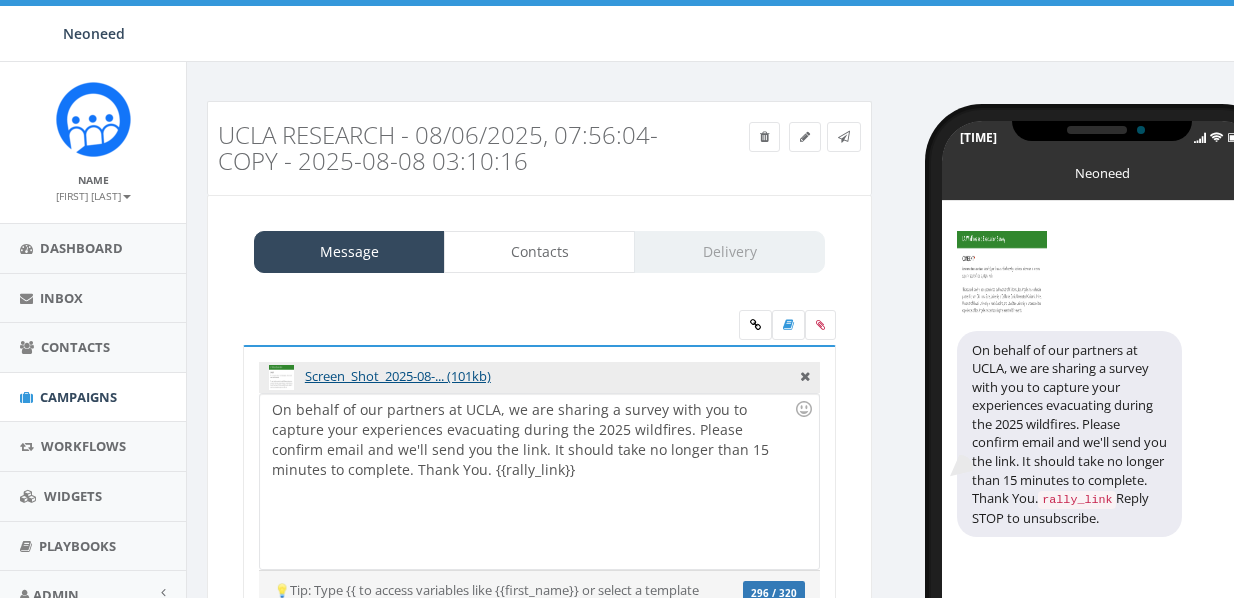 scroll, scrollTop: 0, scrollLeft: 0, axis: both 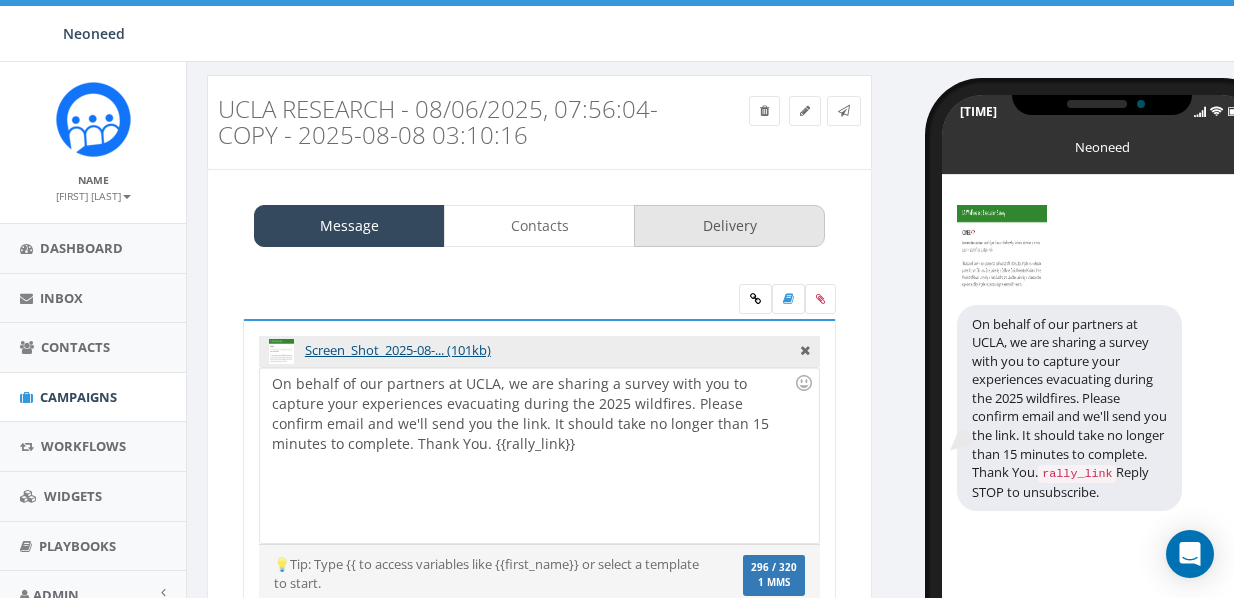 click on "Delivery" at bounding box center (729, 226) 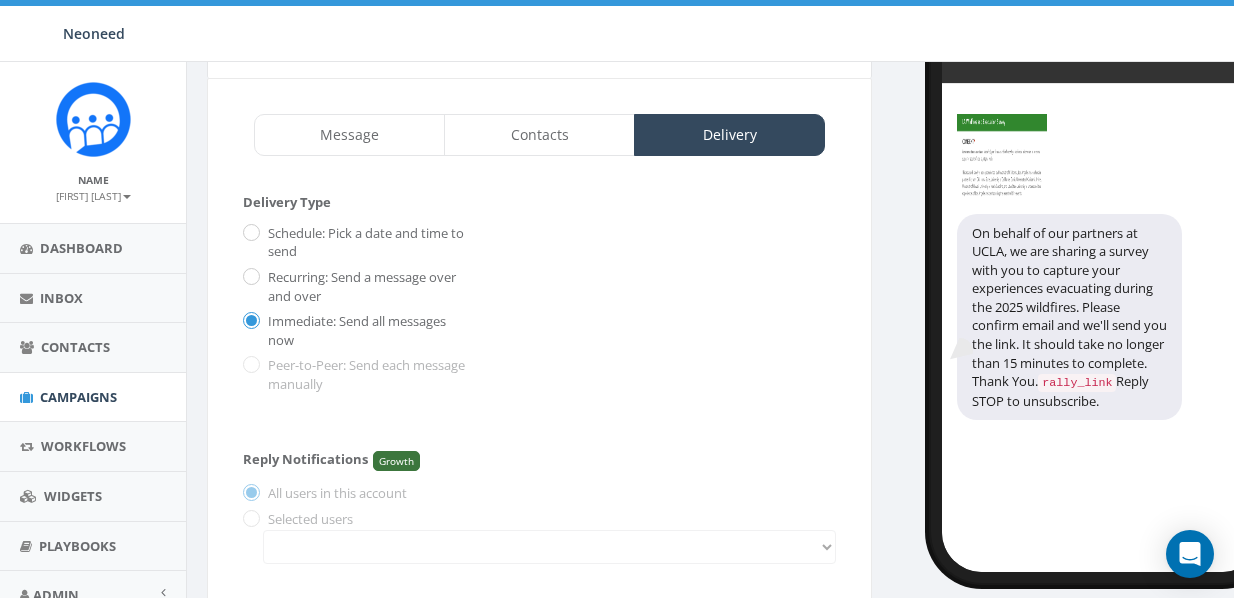 scroll, scrollTop: 127, scrollLeft: 1, axis: both 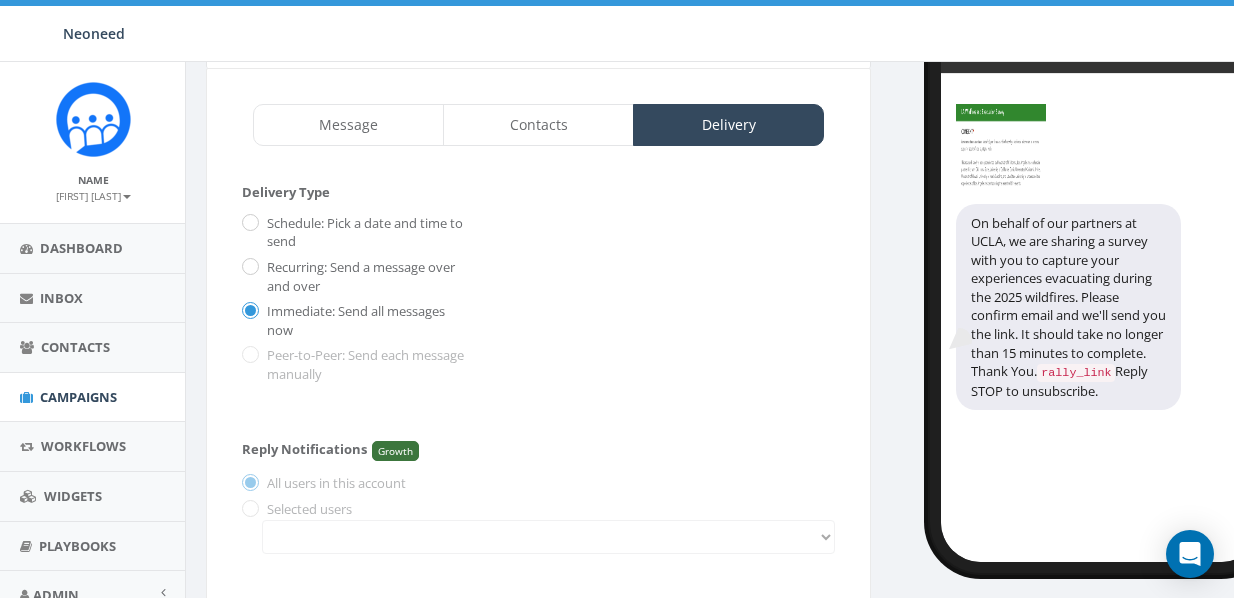 click on "Schedule: Pick a date and time to send" at bounding box center [367, 232] 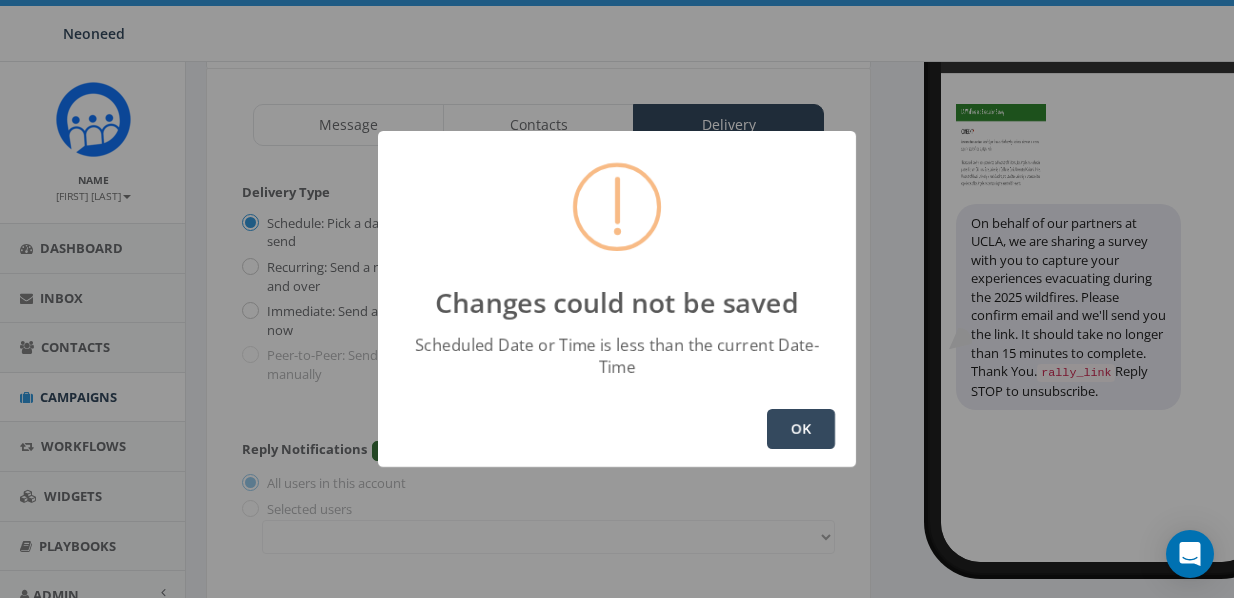 click on "OK" at bounding box center [801, 429] 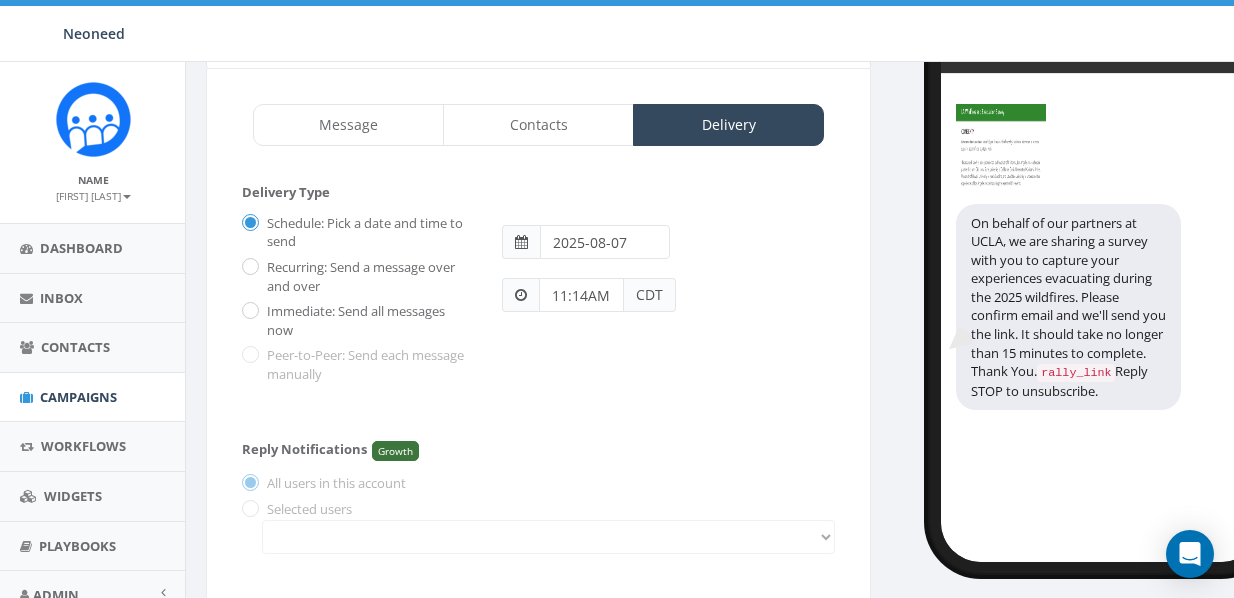 click on "2025-08-07" at bounding box center (605, 242) 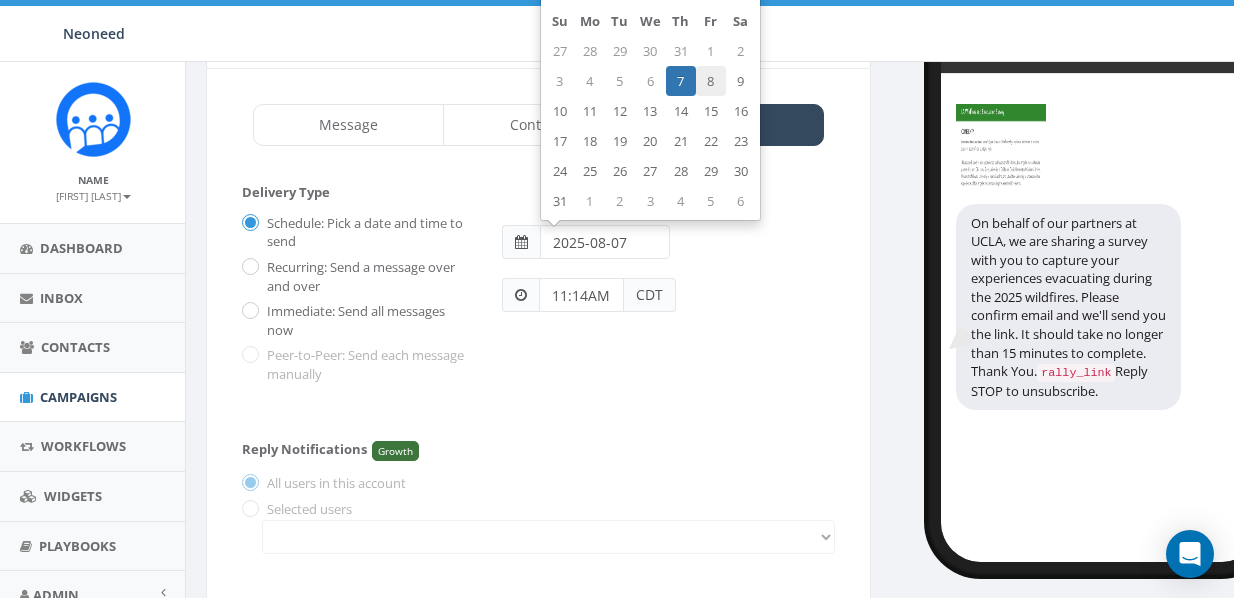 click on "8" at bounding box center (711, 81) 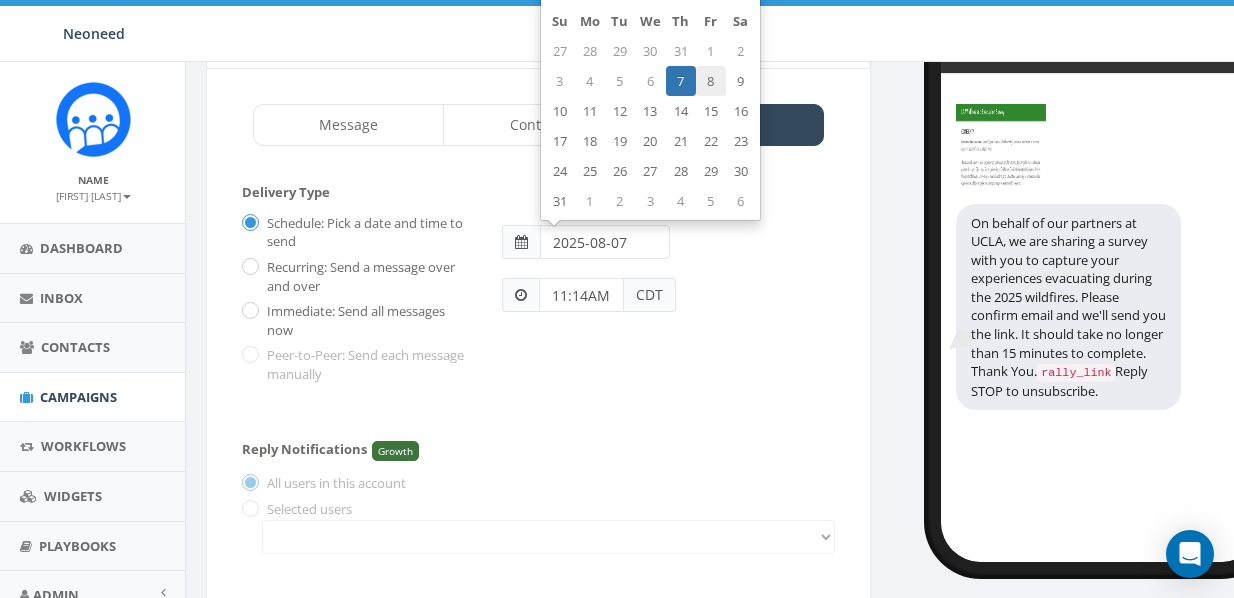type on "2025-08-08" 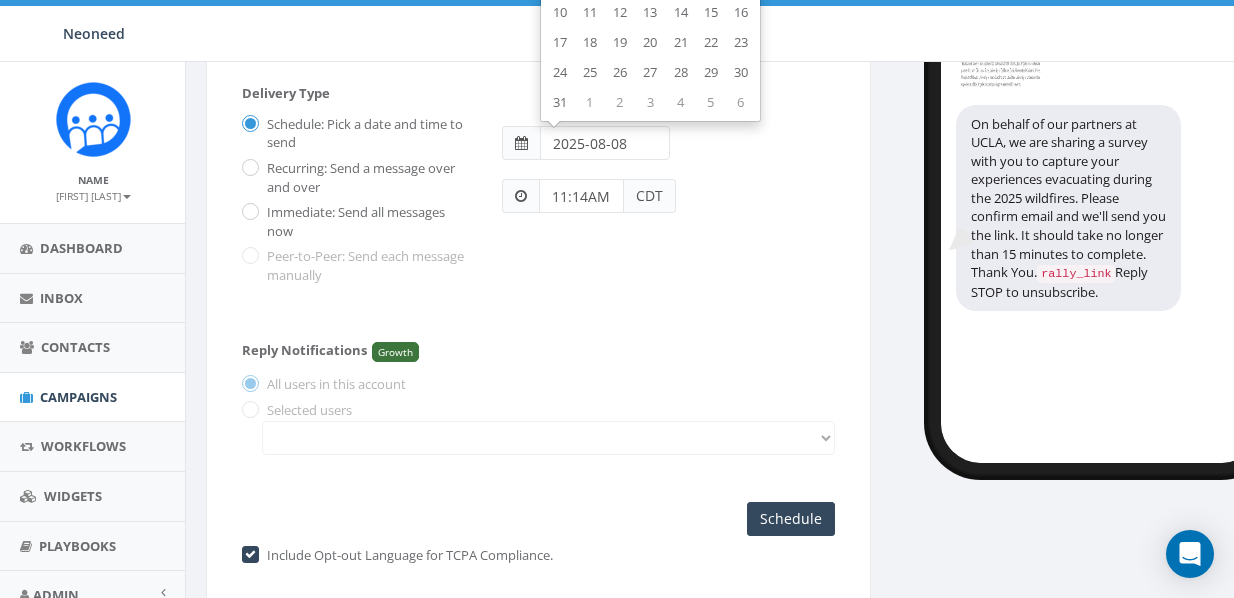 scroll, scrollTop: 245, scrollLeft: 1, axis: both 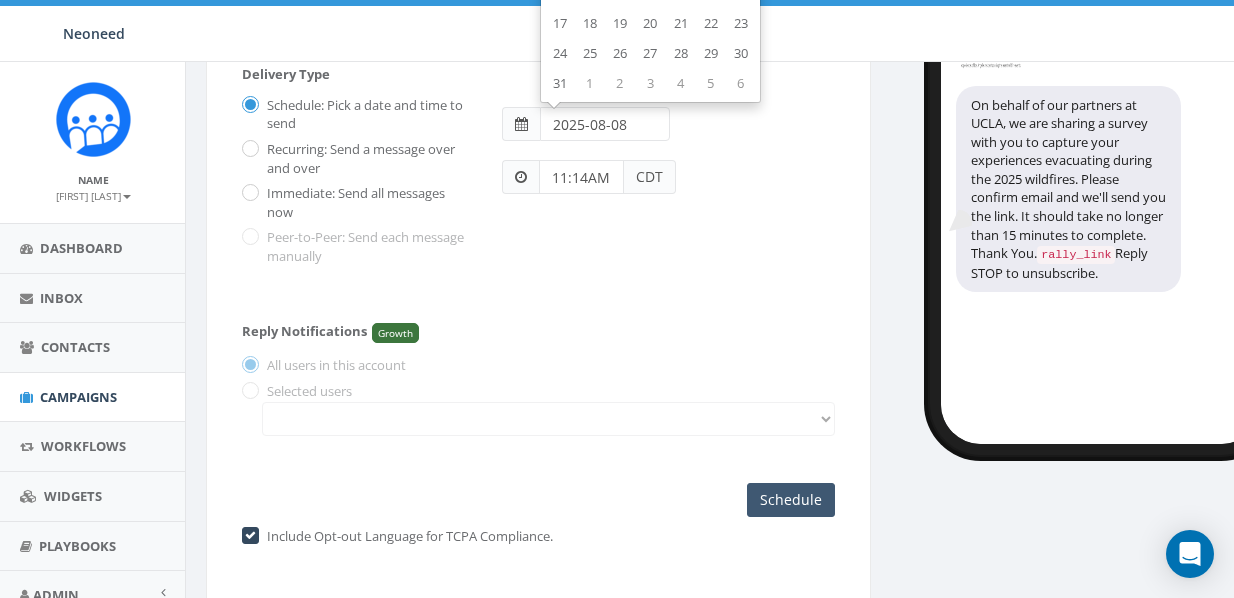 click on "Schedule" at bounding box center [791, 500] 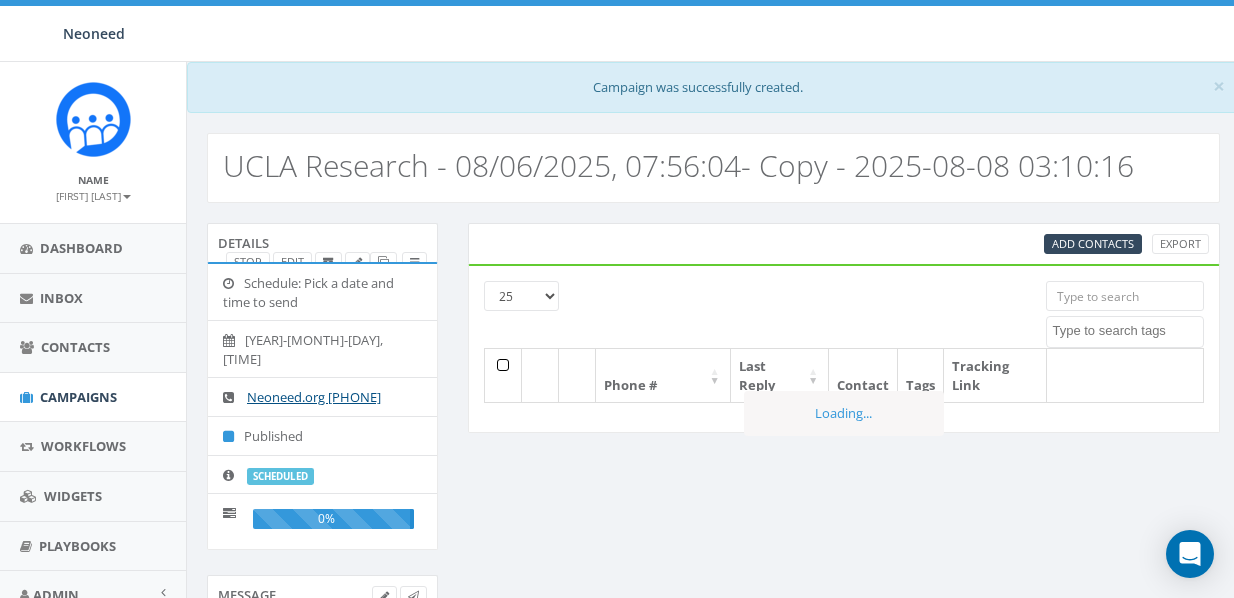 select 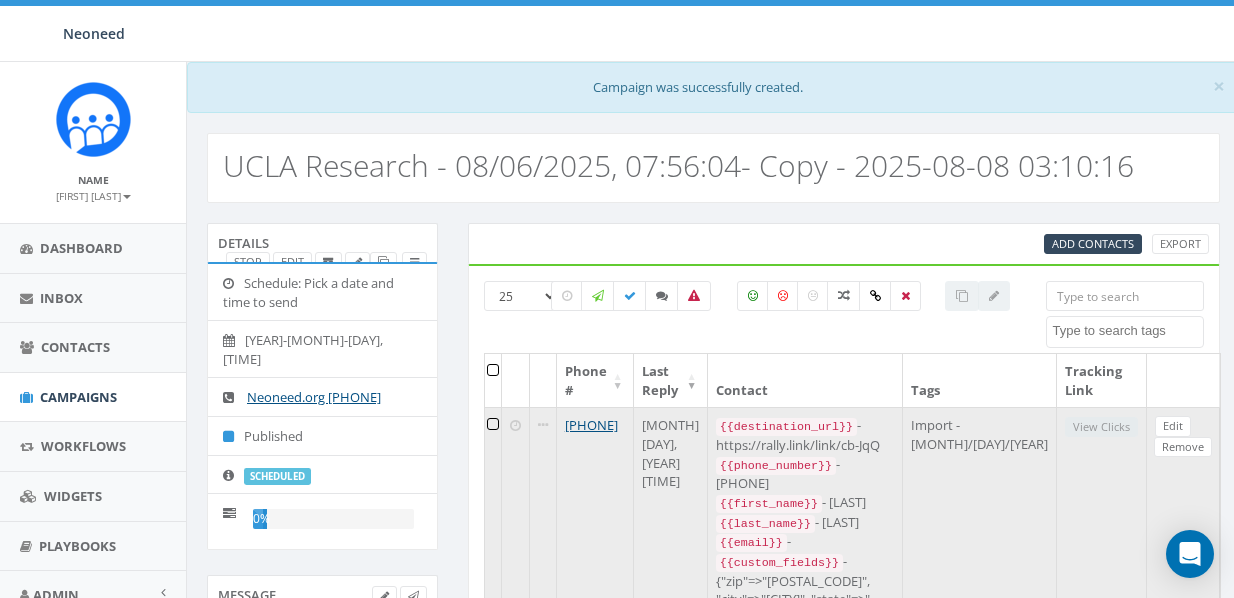 scroll, scrollTop: 0, scrollLeft: 0, axis: both 